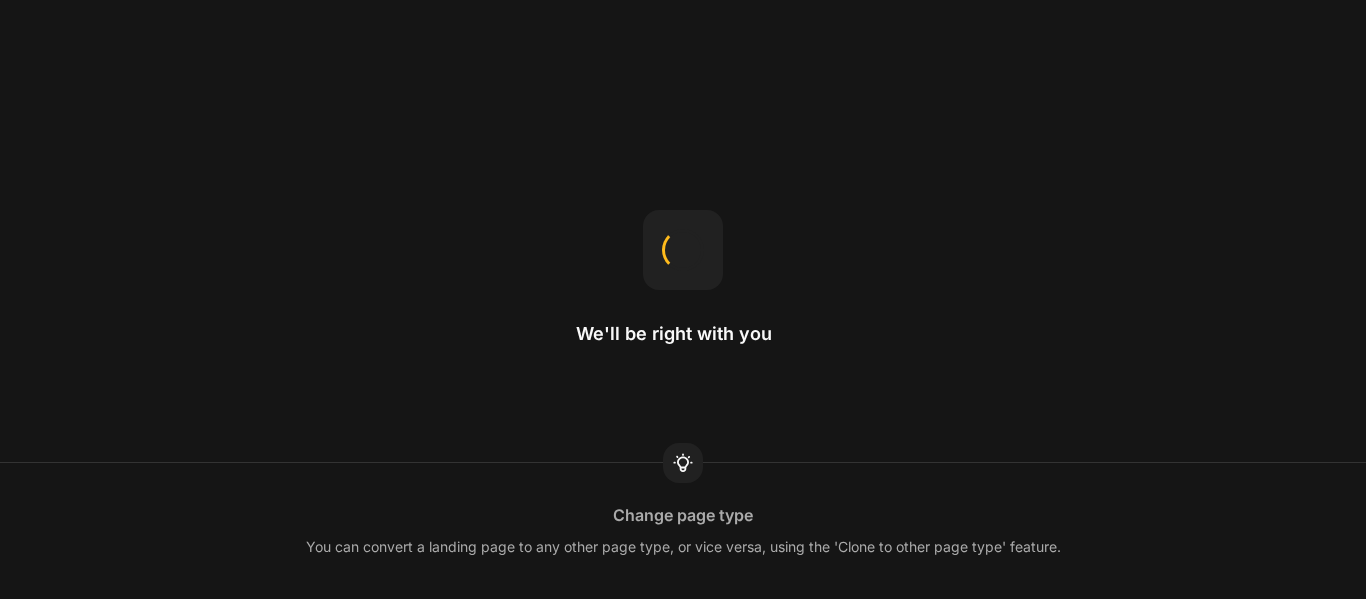 scroll, scrollTop: 0, scrollLeft: 0, axis: both 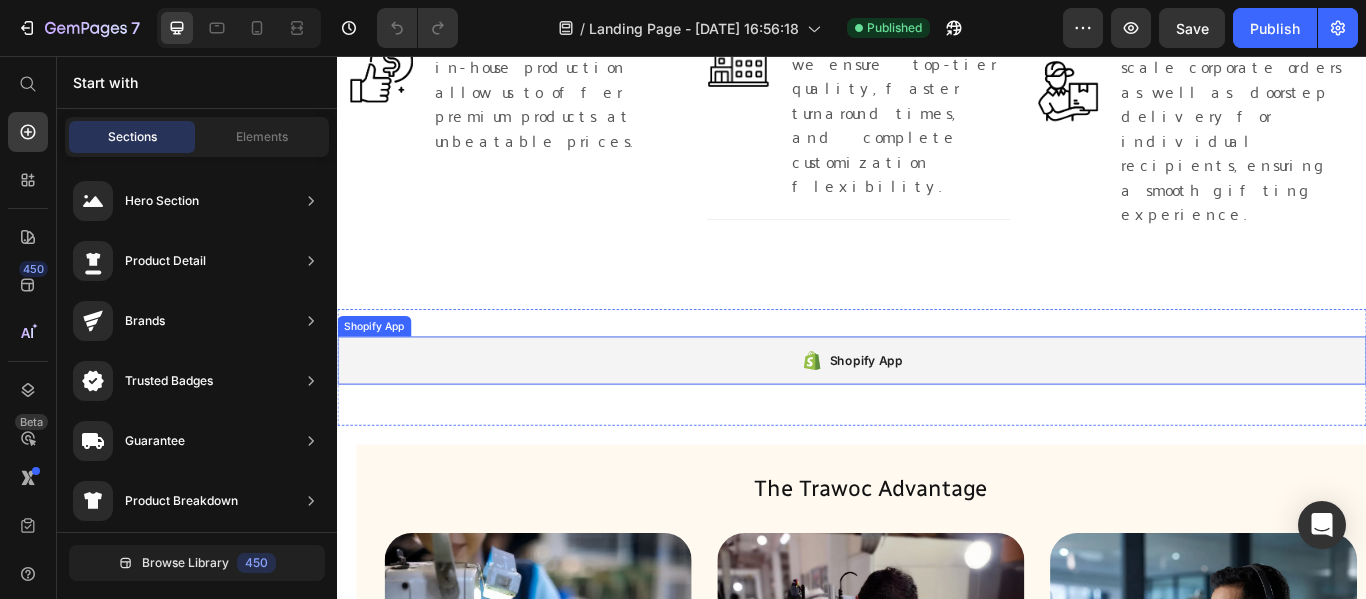 click on "Shopify App" at bounding box center [953, 411] 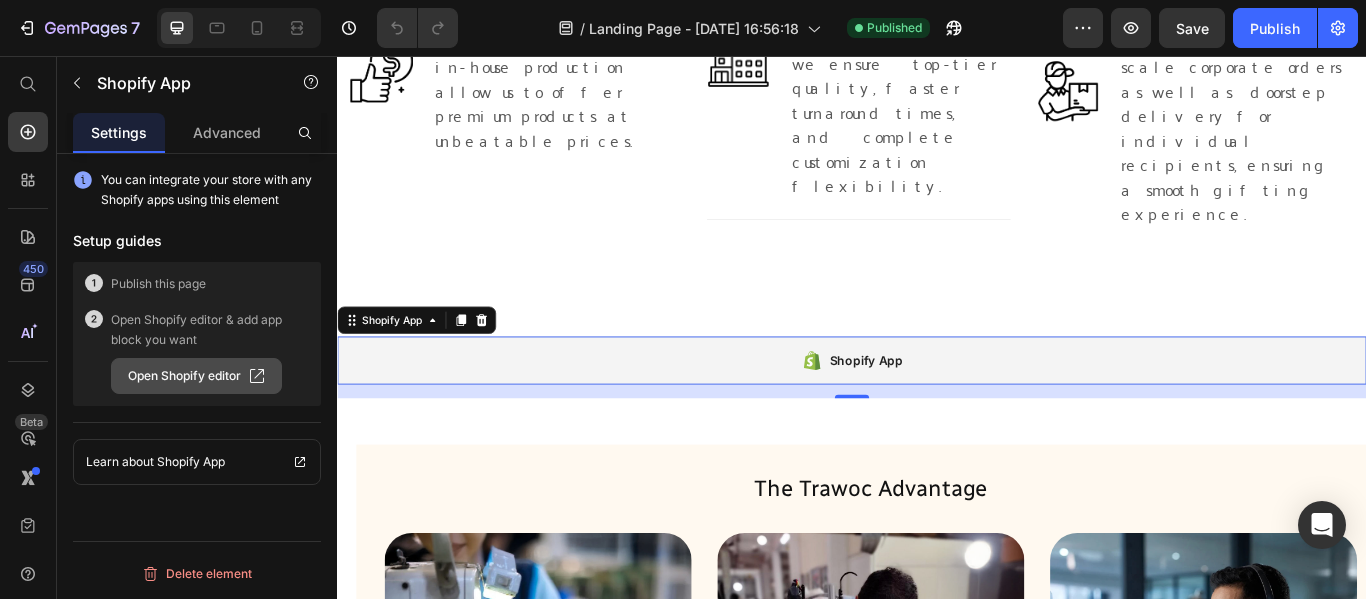 click on "Open Shopify editor" at bounding box center (196, 376) 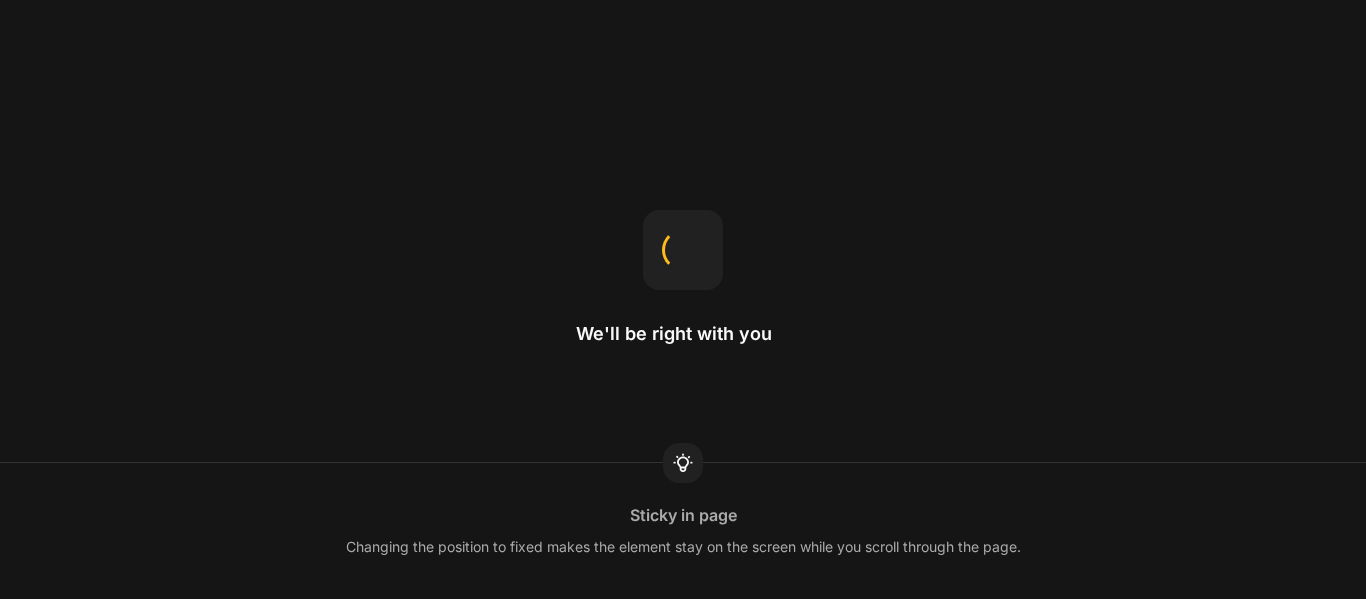 scroll, scrollTop: 0, scrollLeft: 0, axis: both 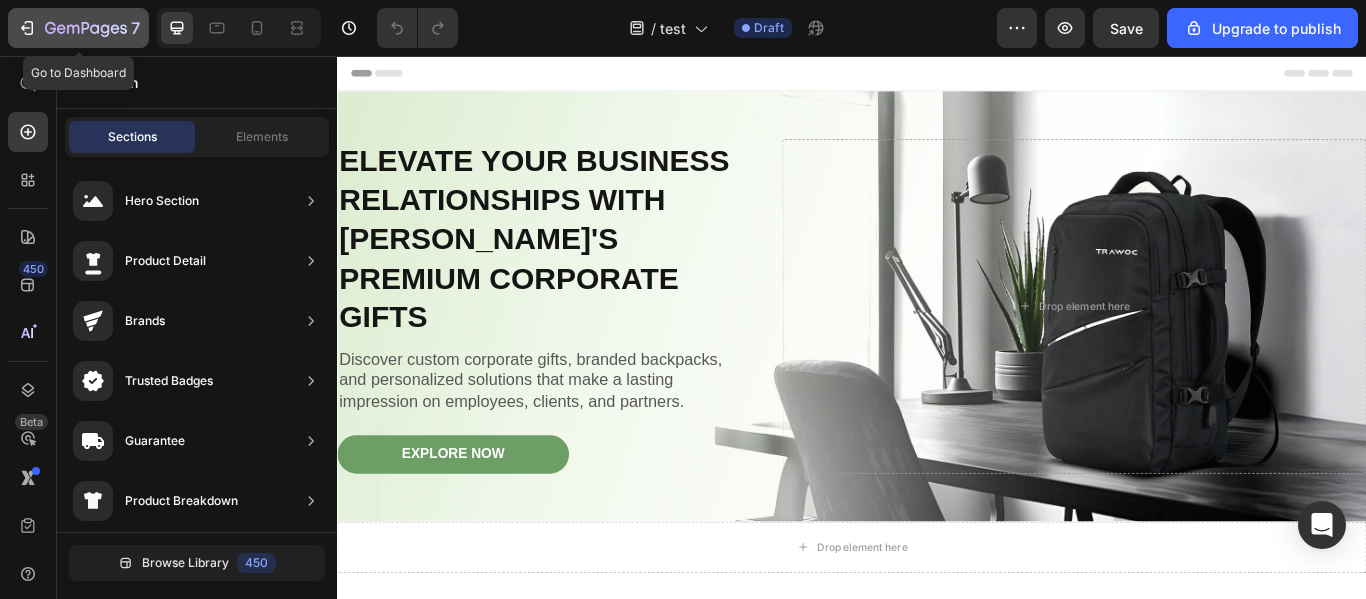 click 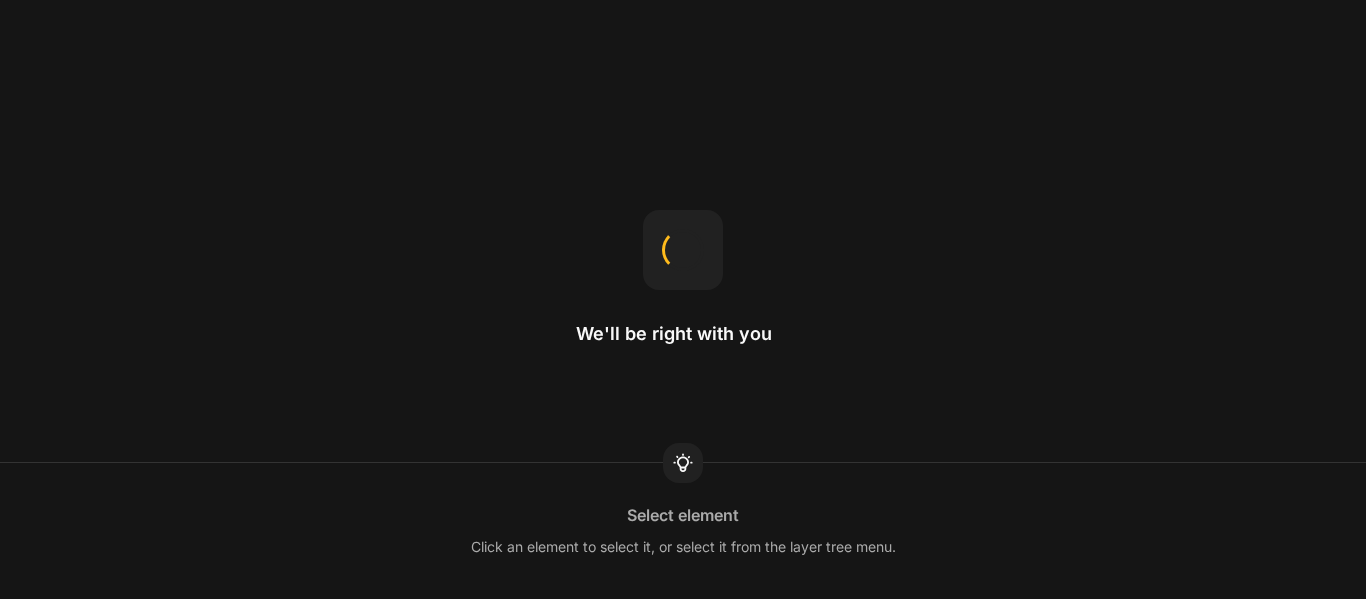 scroll, scrollTop: 0, scrollLeft: 0, axis: both 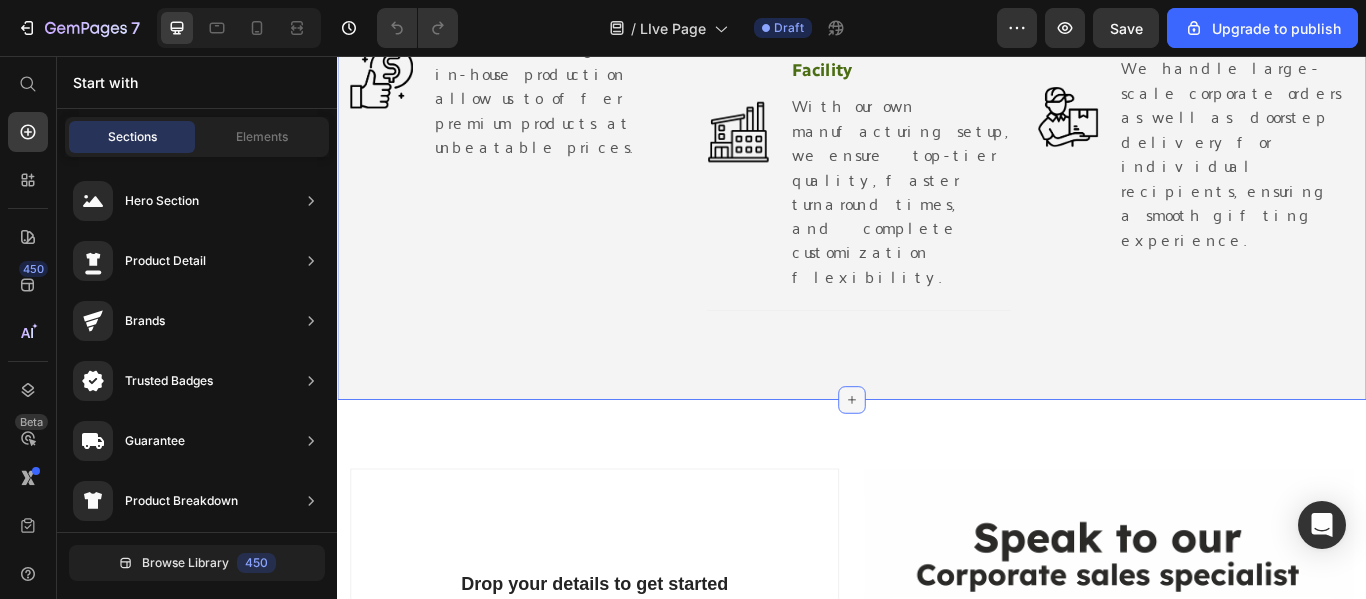 click 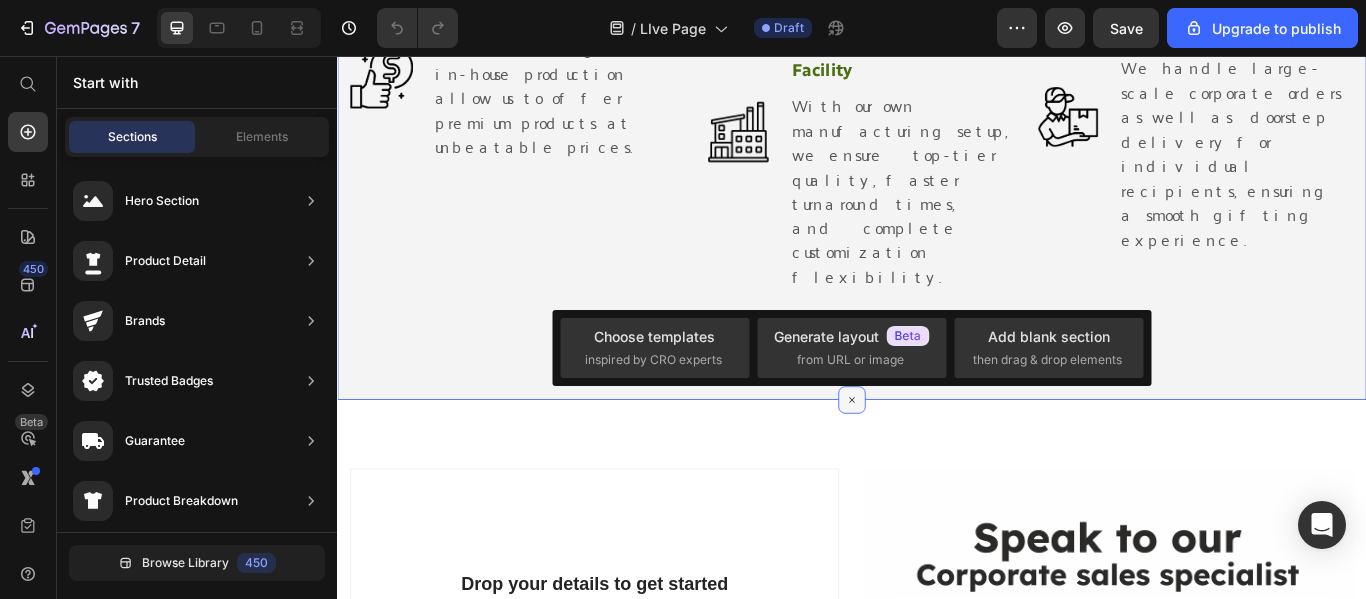 click 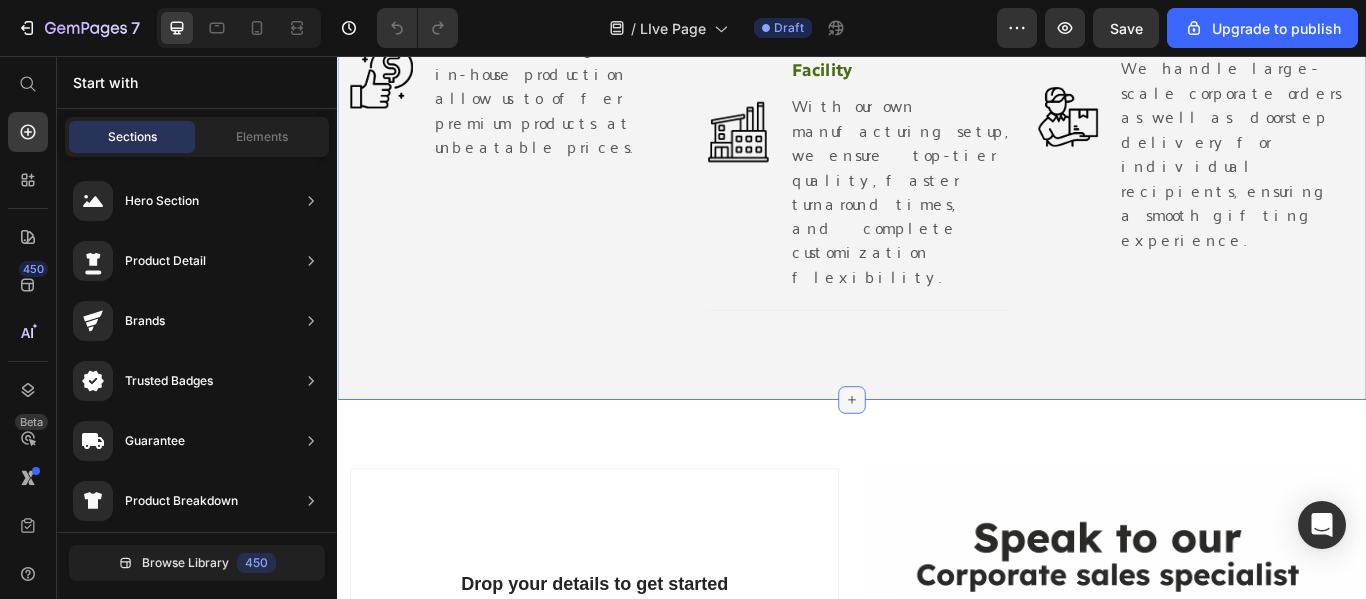 click 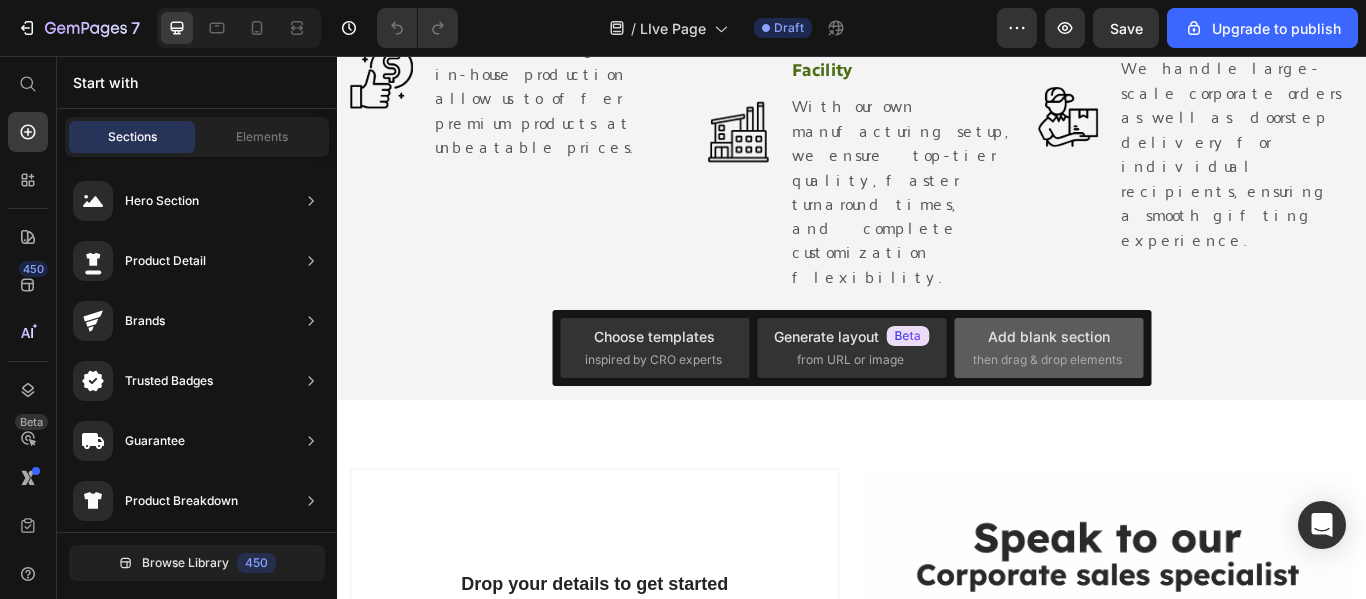 click on "then drag & drop elements" at bounding box center [1047, 360] 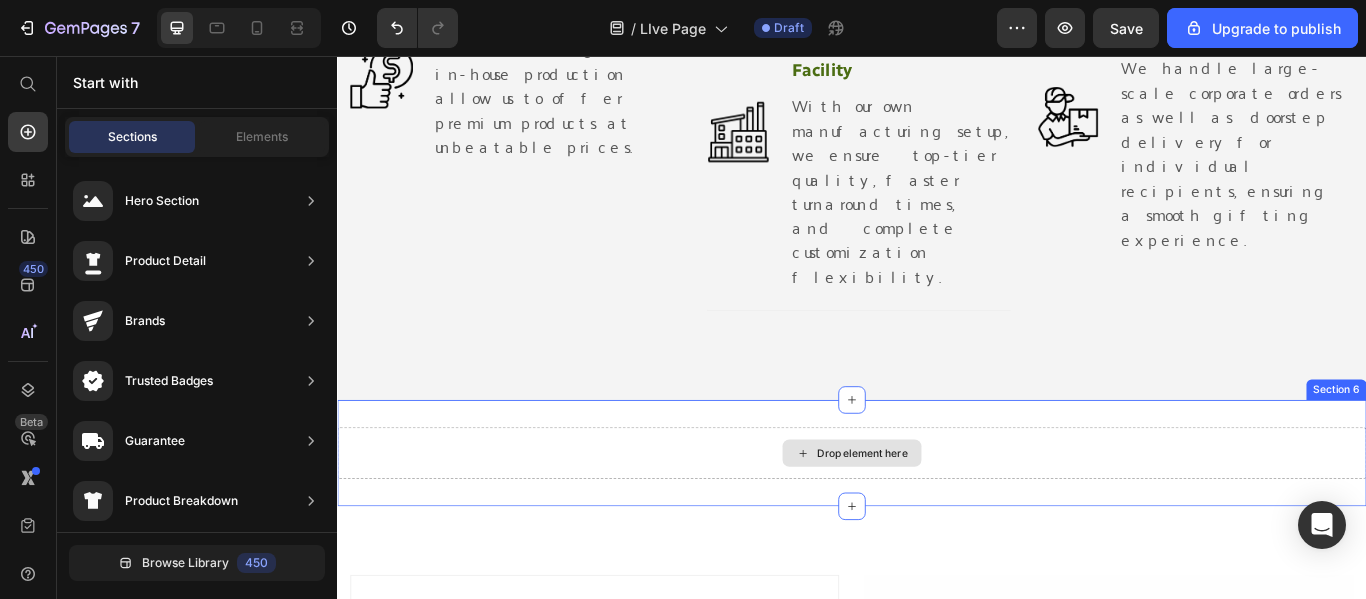 click on "Drop element here" at bounding box center (949, 519) 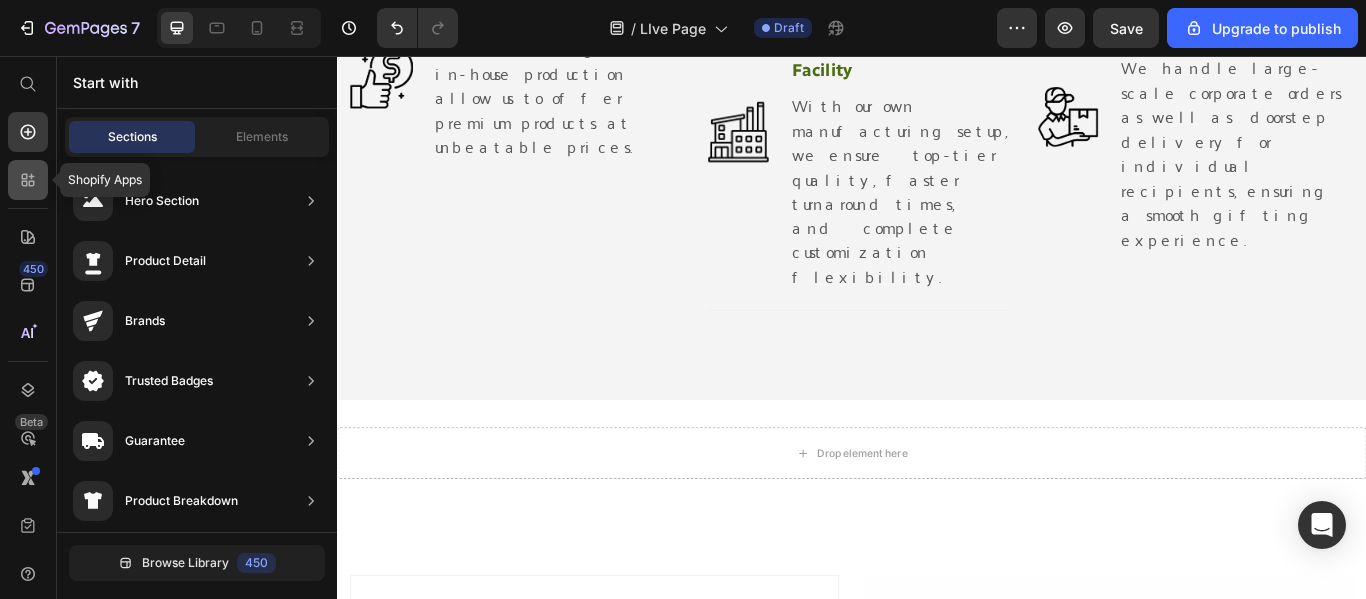 click 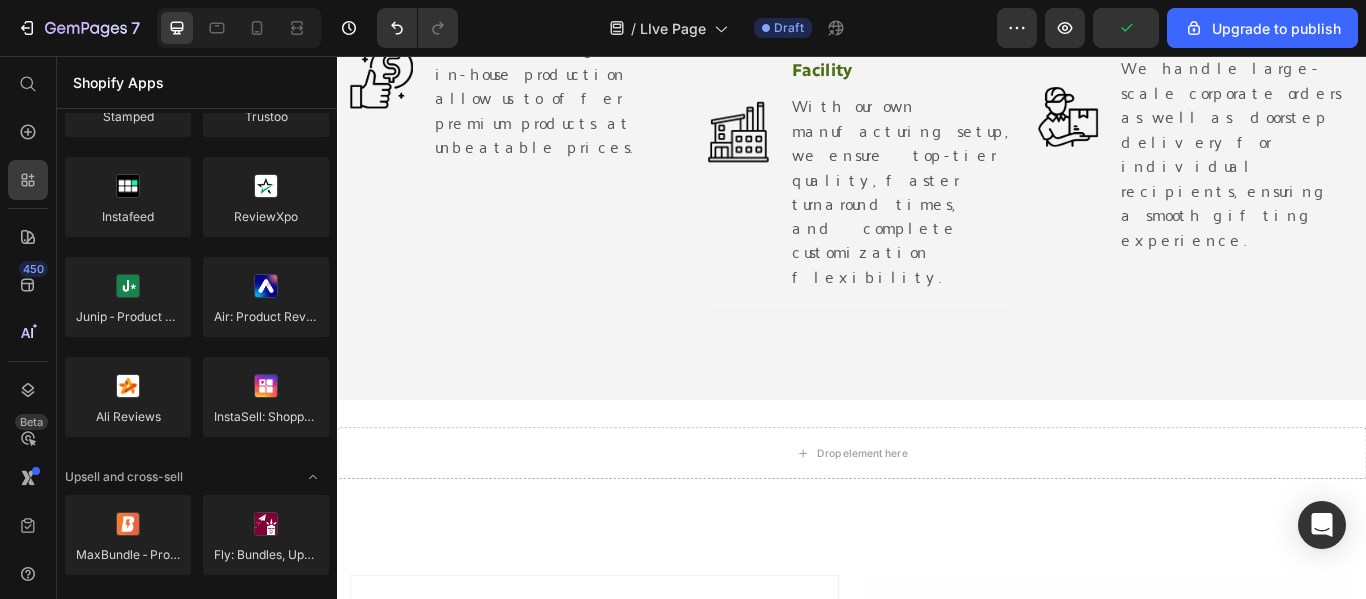 scroll, scrollTop: 0, scrollLeft: 0, axis: both 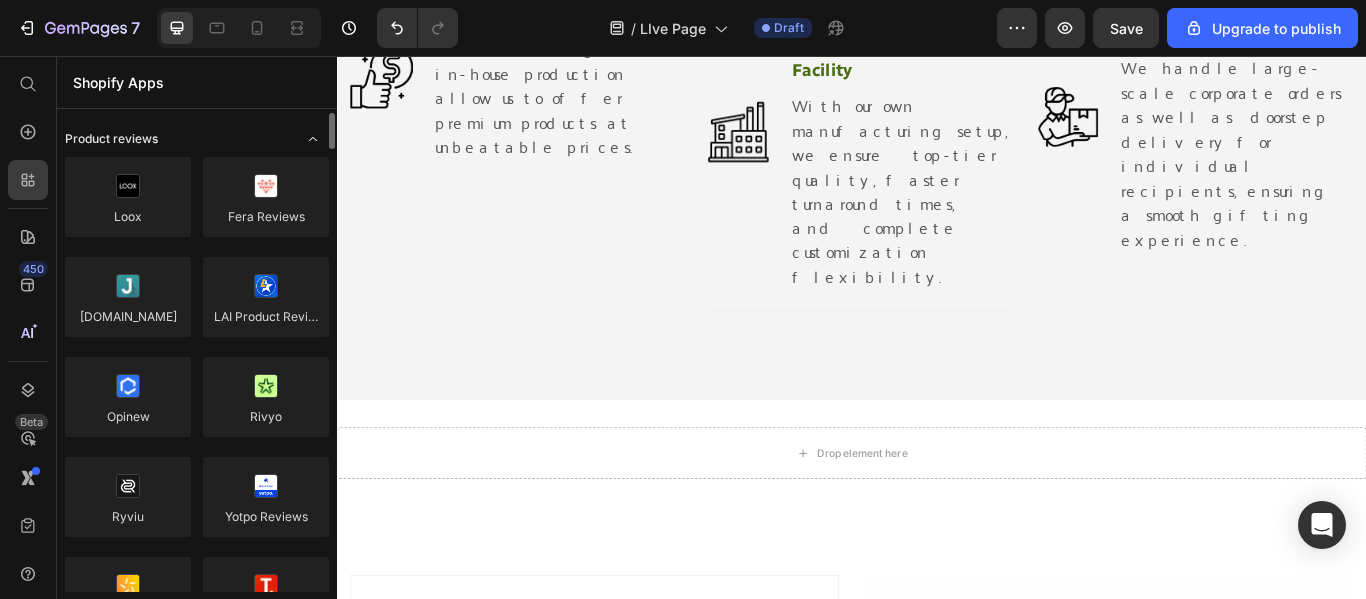 click 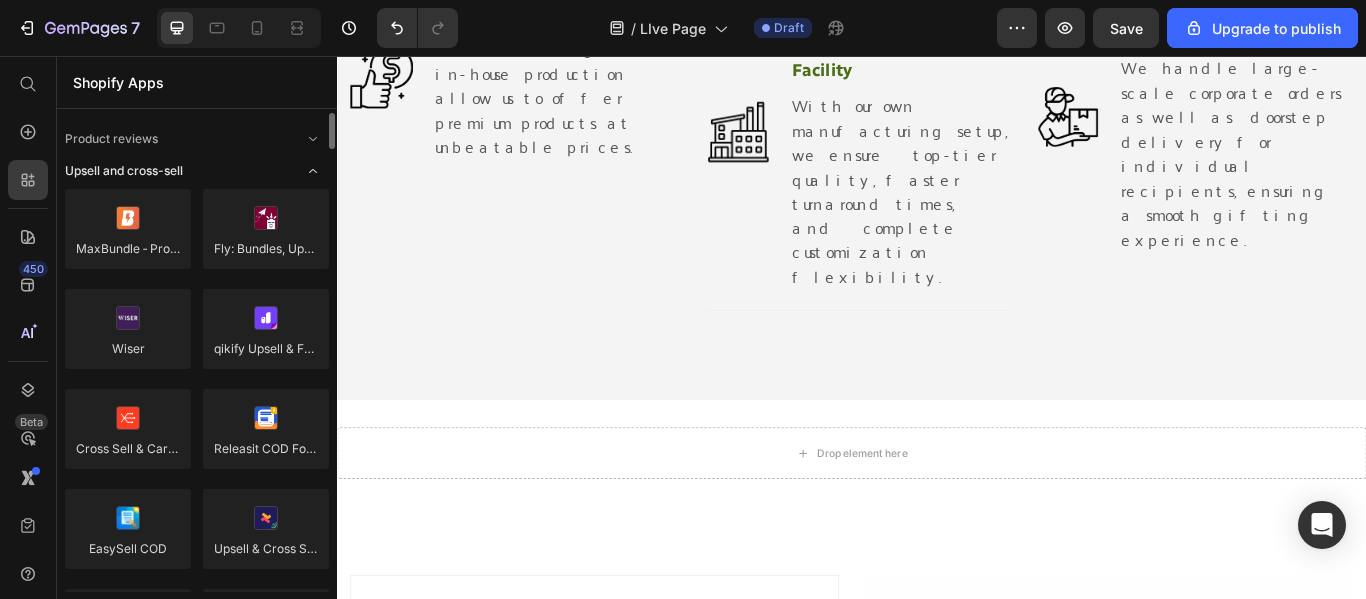 click 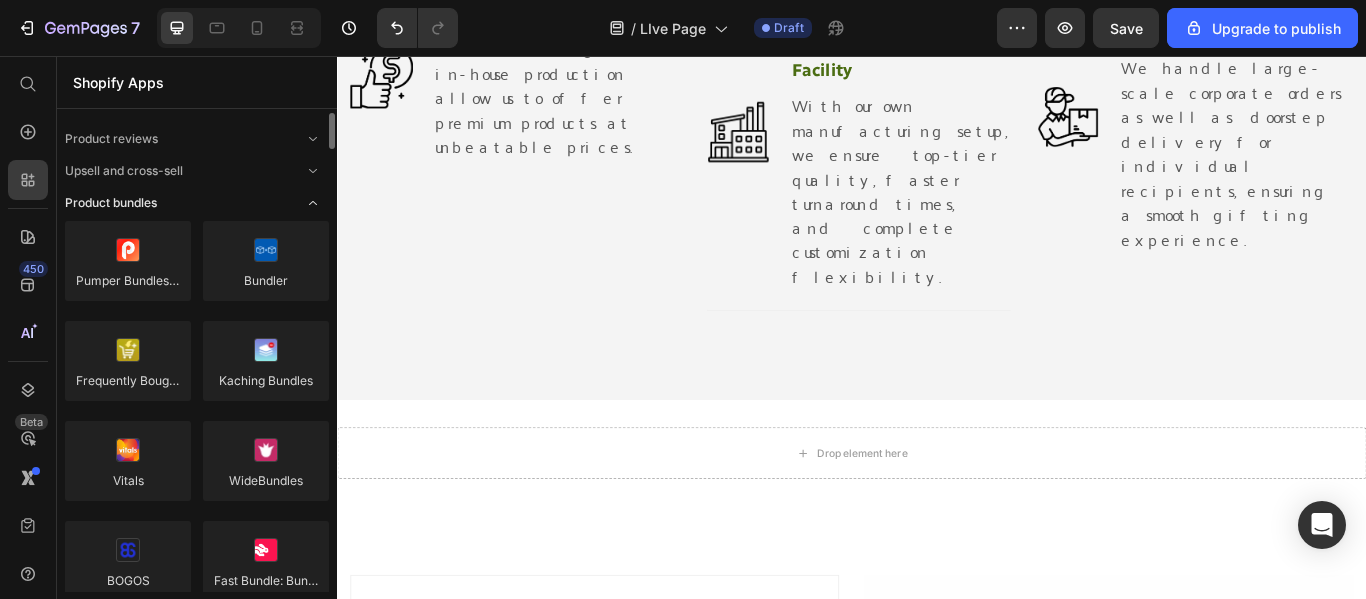 click at bounding box center [313, 203] 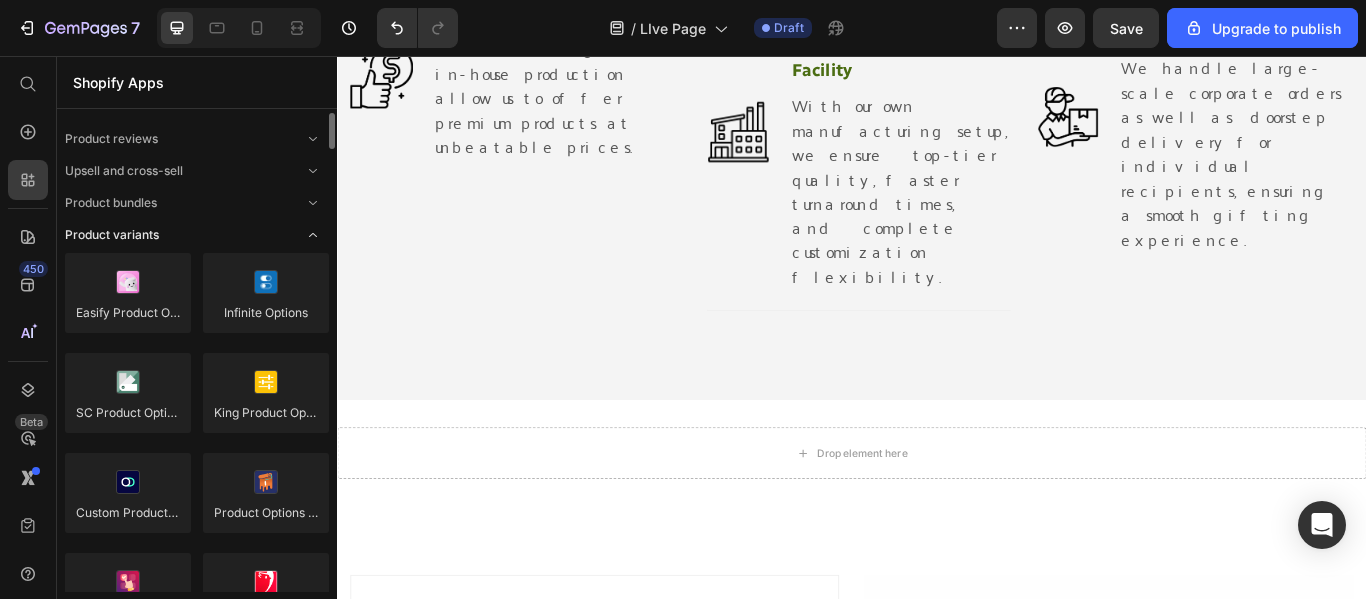 click 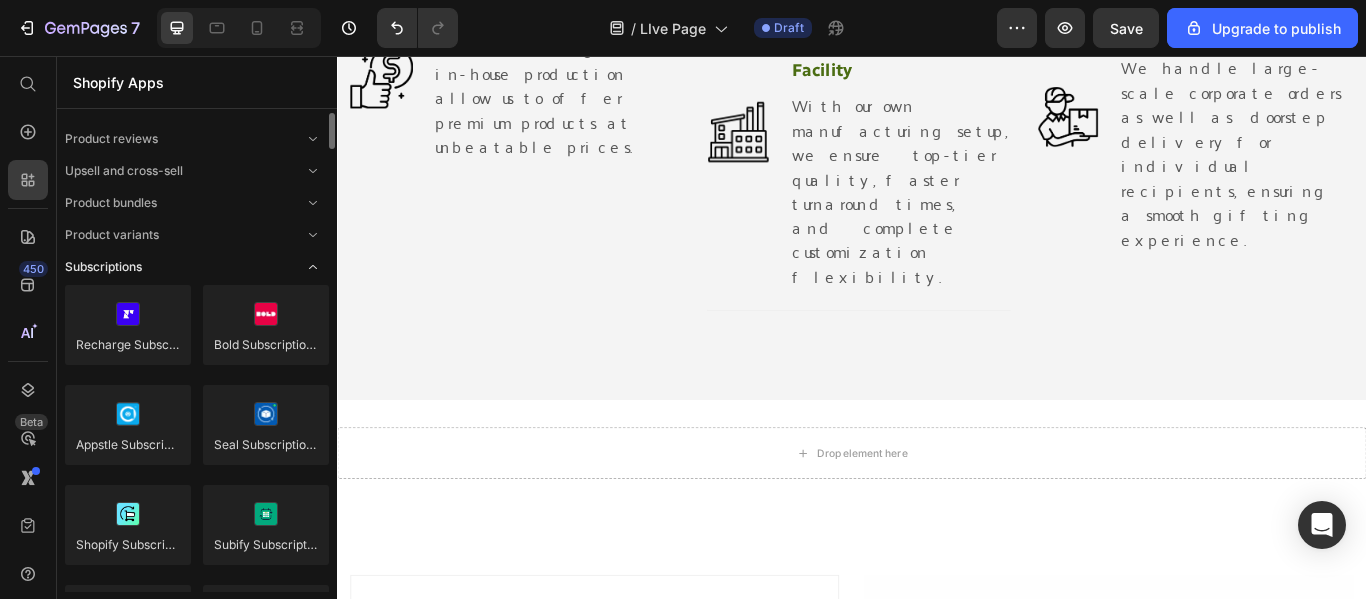 click 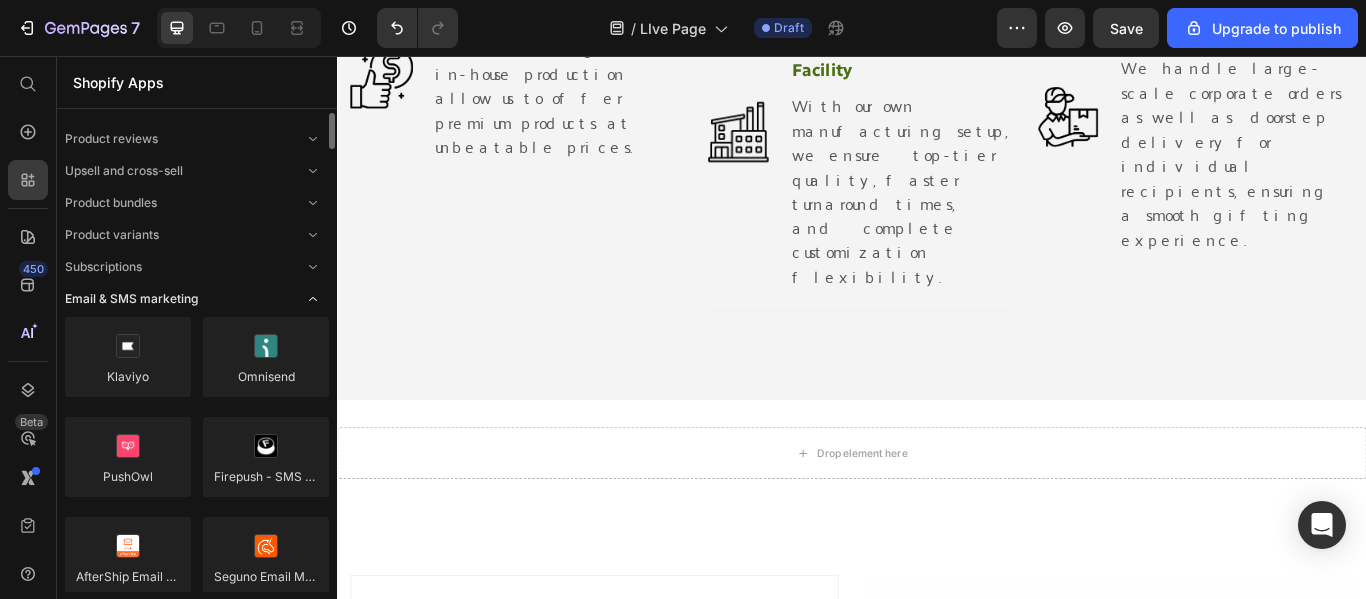 click 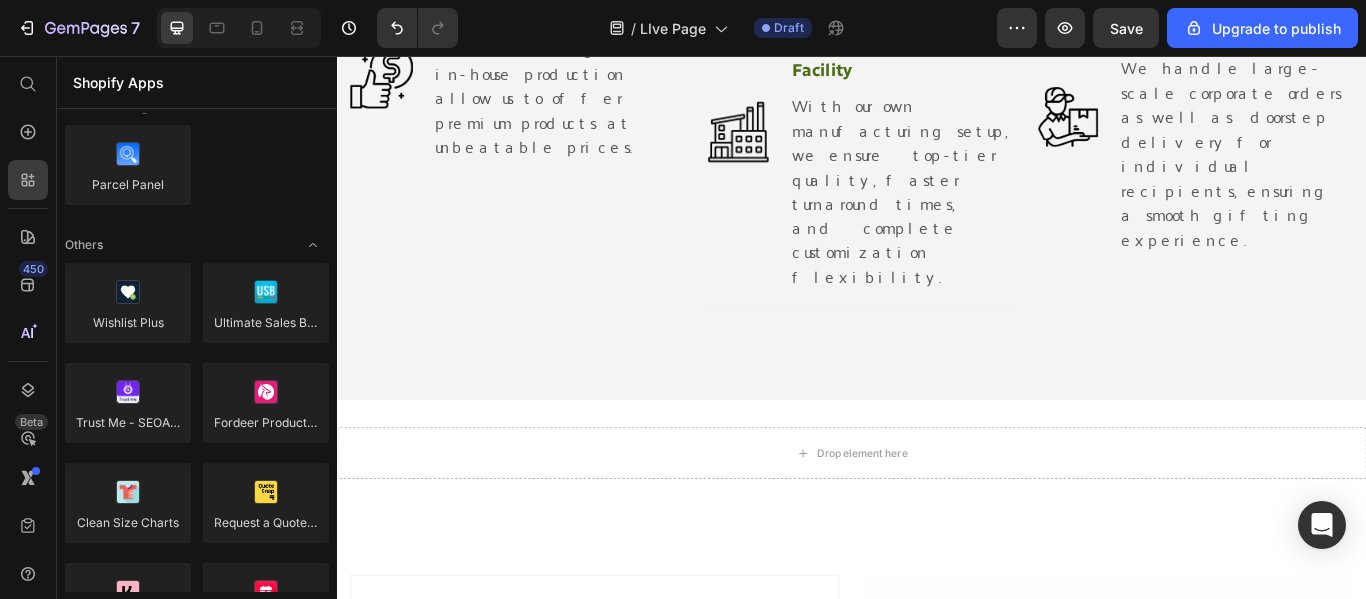 scroll, scrollTop: 0, scrollLeft: 0, axis: both 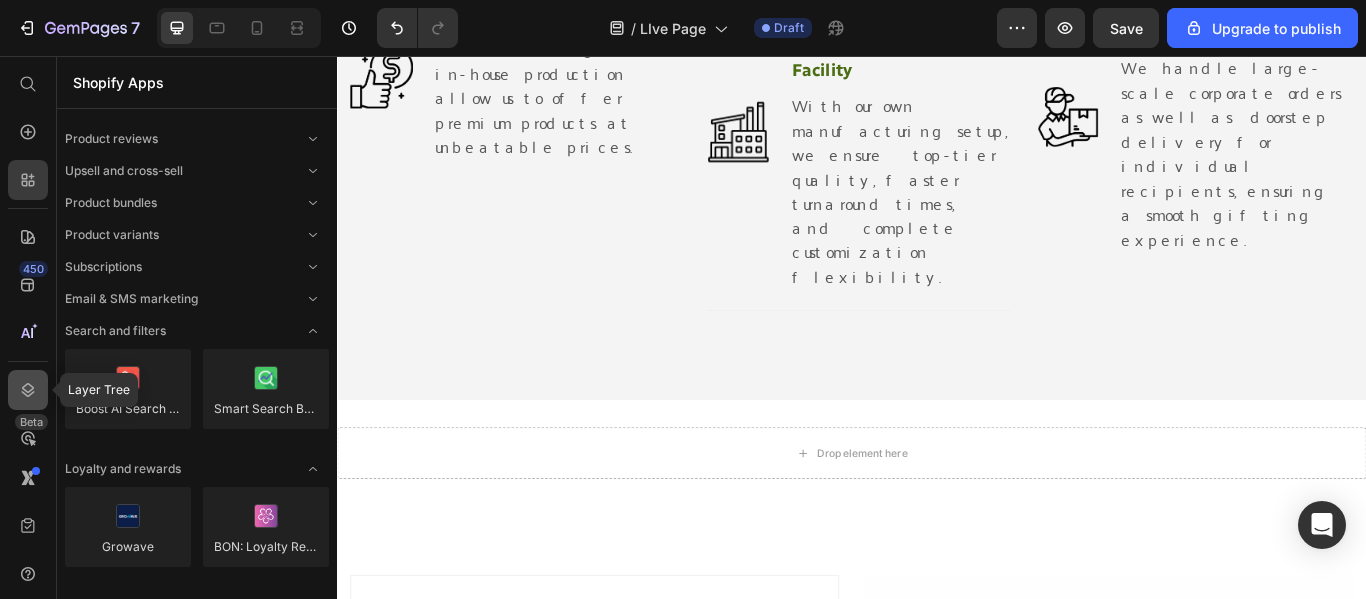 click 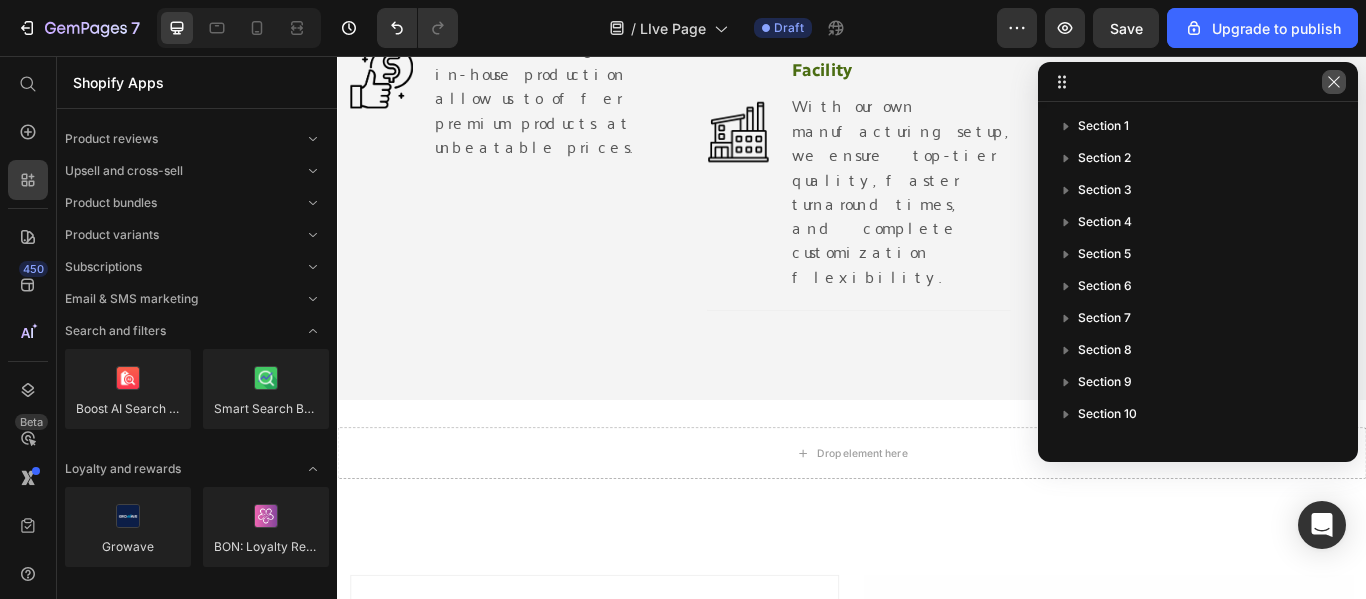 click 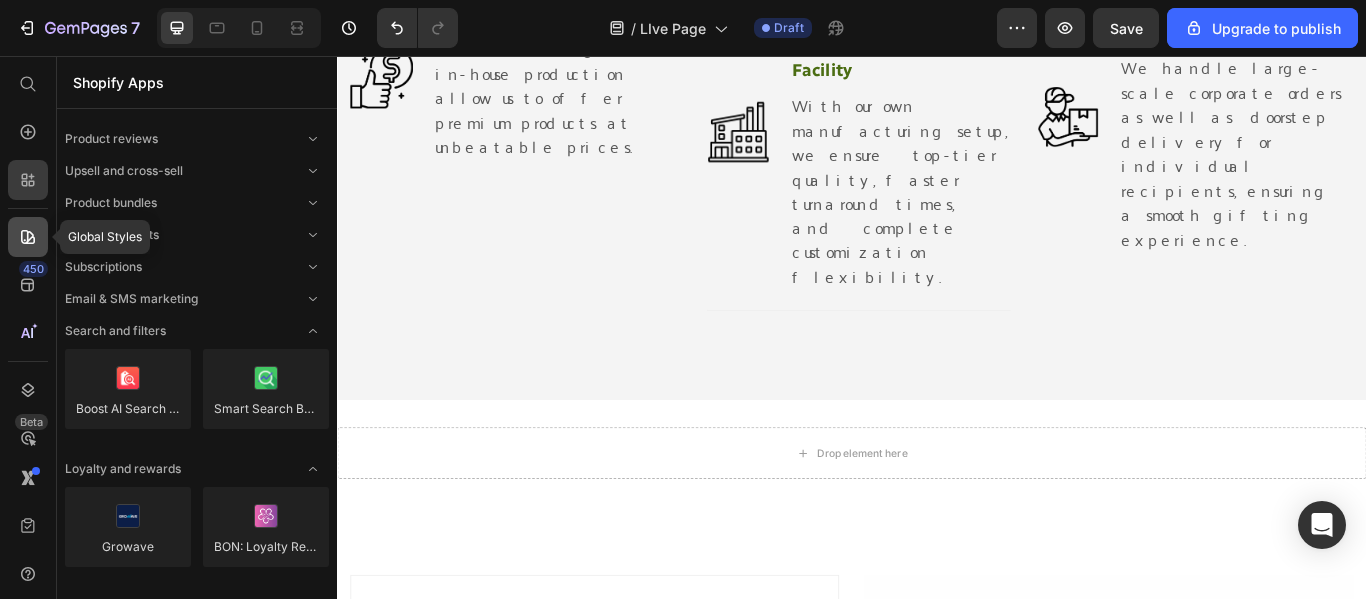 click 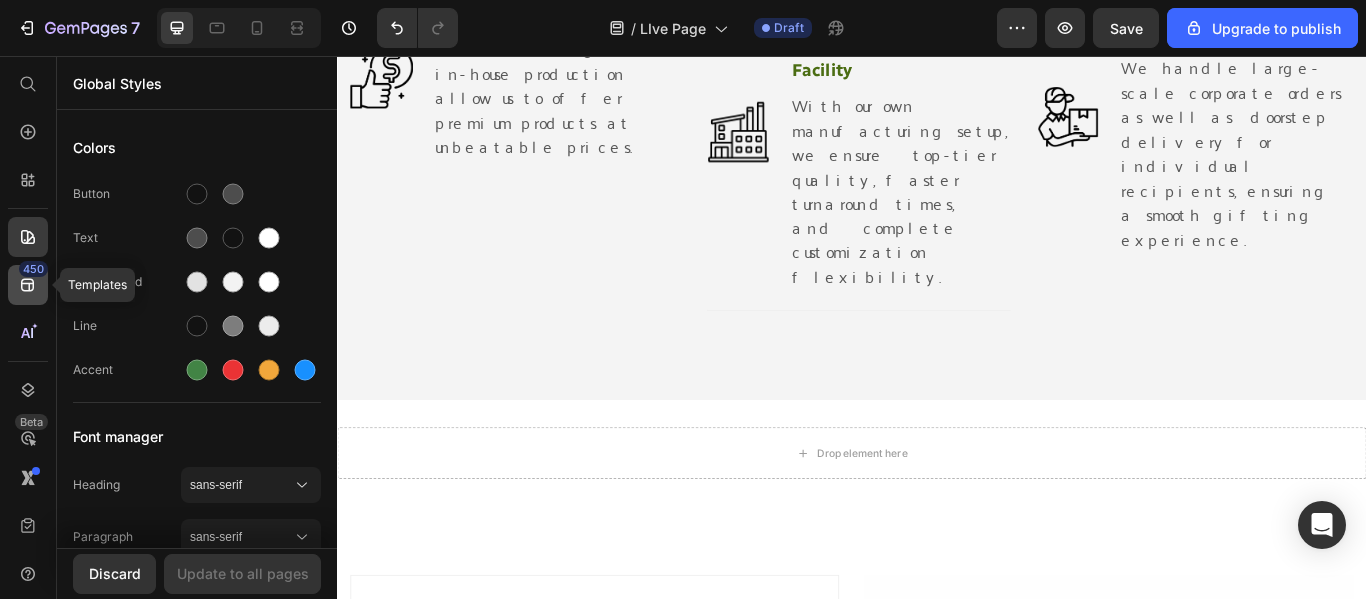 click 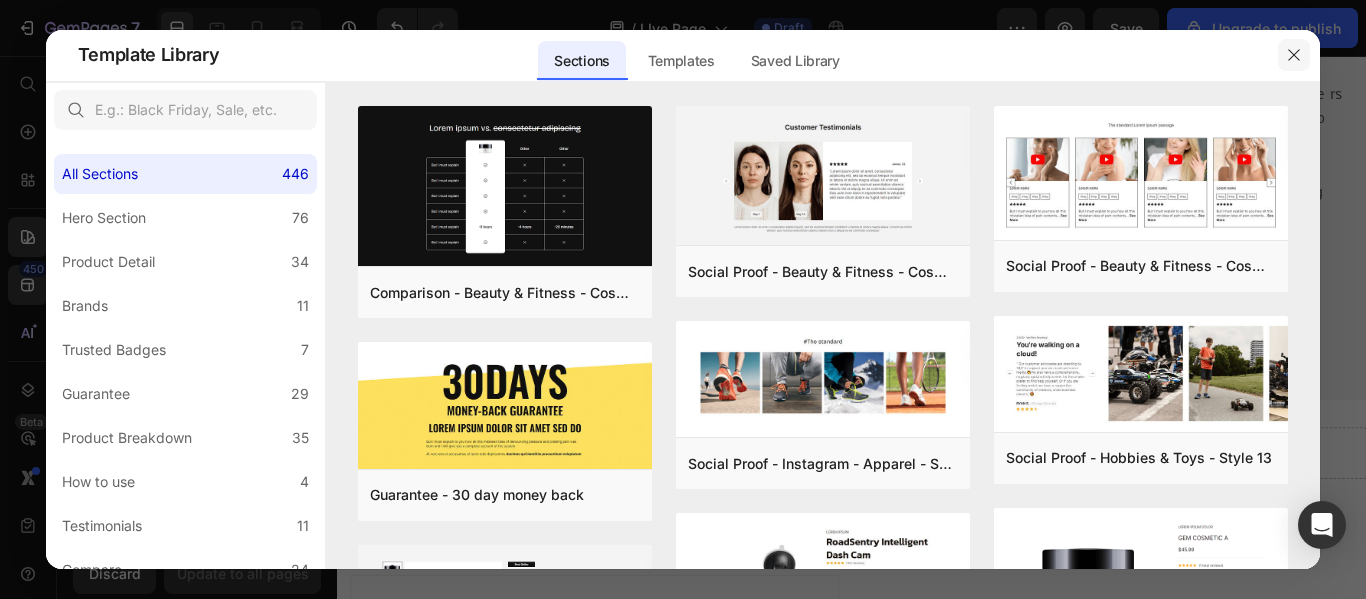 click 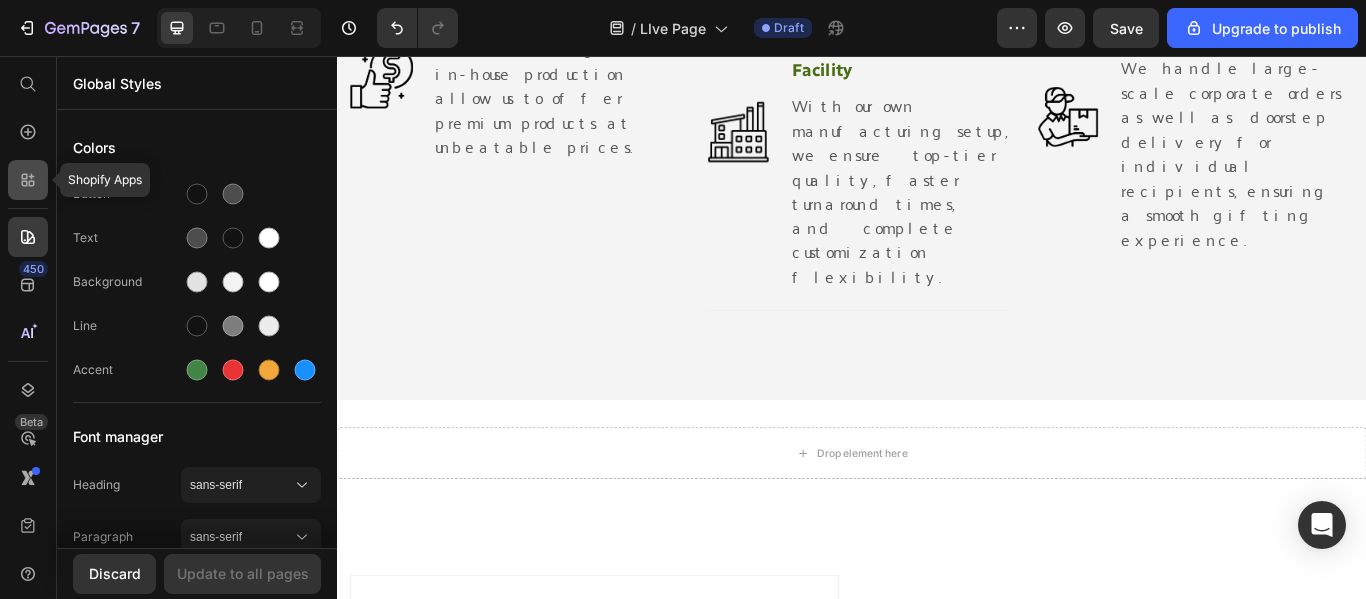click 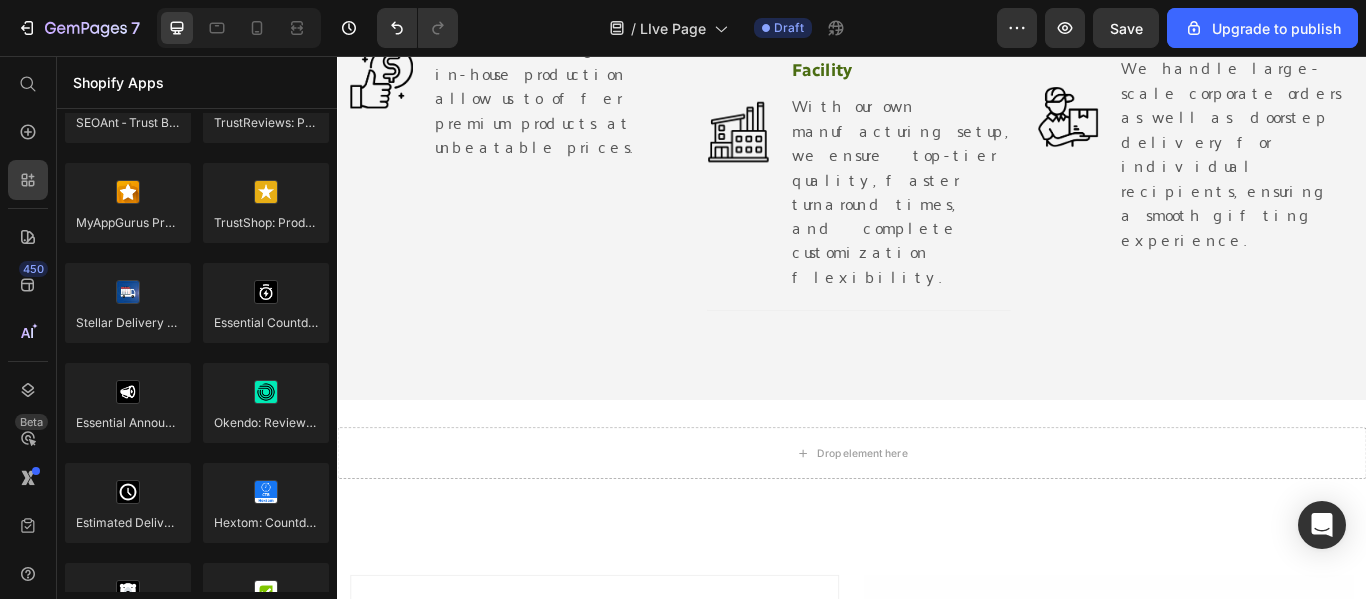 scroll, scrollTop: 2307, scrollLeft: 0, axis: vertical 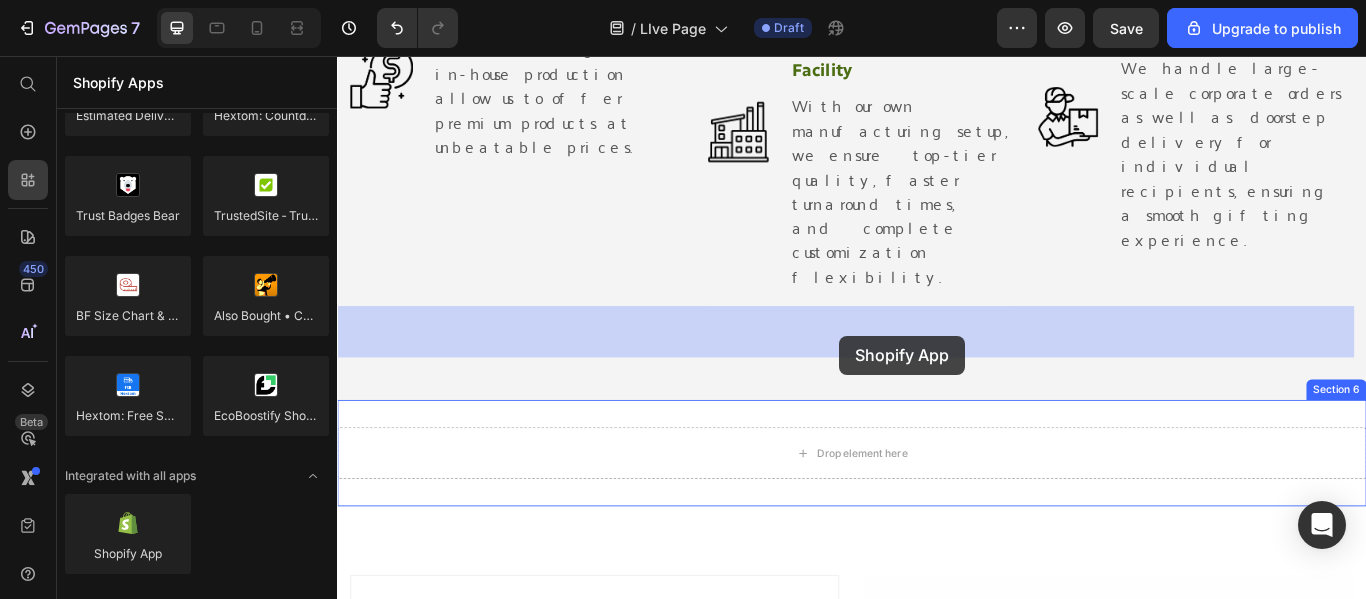 drag, startPoint x: 466, startPoint y: 587, endPoint x: 923, endPoint y: 382, distance: 500.87323 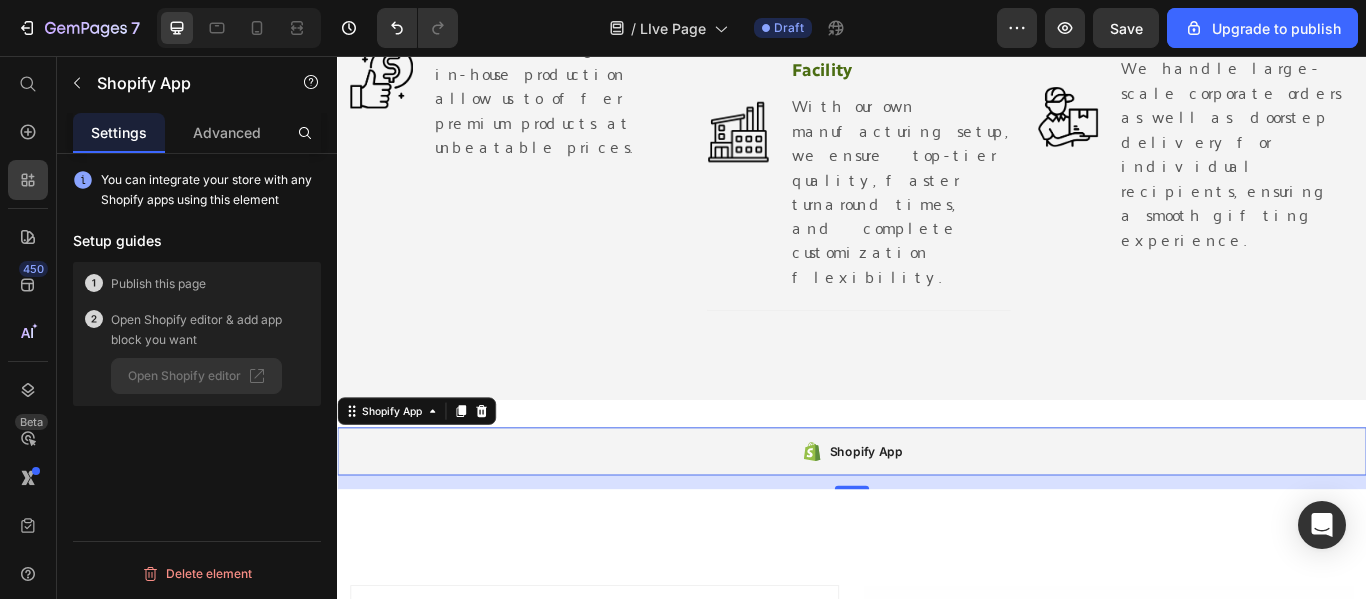 click on "You can integrate your store with any Shopify apps using this element Setup guides Publish this page Open Shopify editor & add app block you want  Open Shopify editor   Delete element" at bounding box center (197, 405) 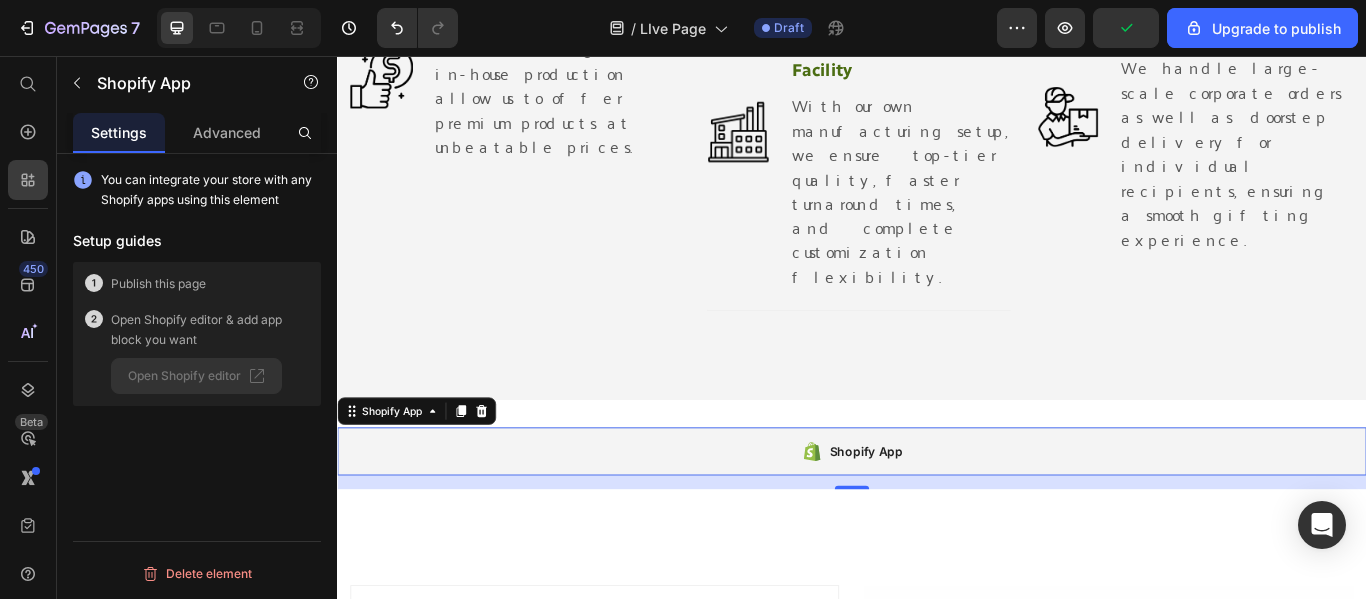 click on "Shopify App" at bounding box center (953, 517) 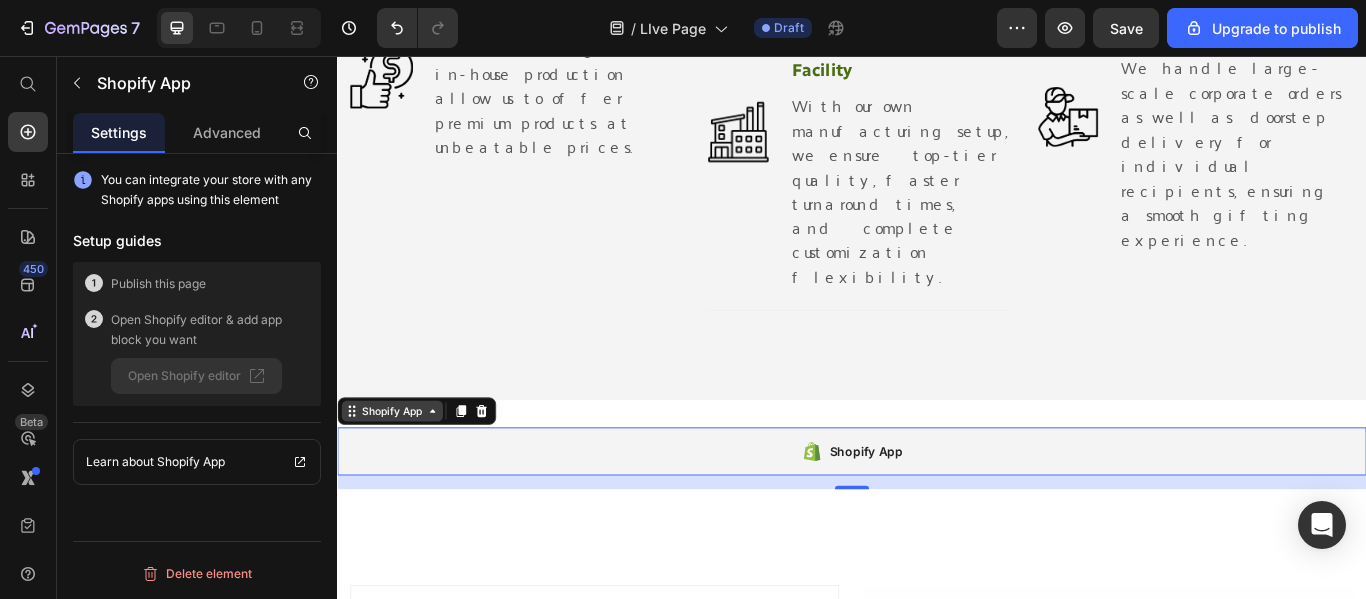click on "Shopify App" at bounding box center [401, 470] 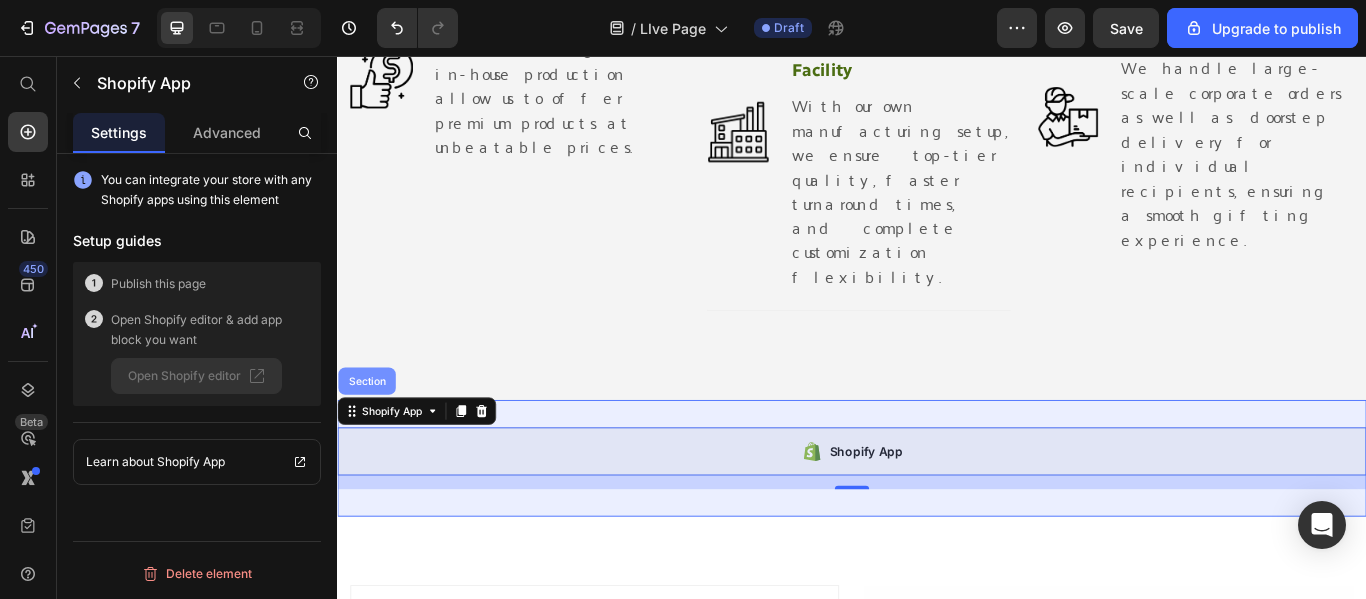 click on "Section" at bounding box center (371, 435) 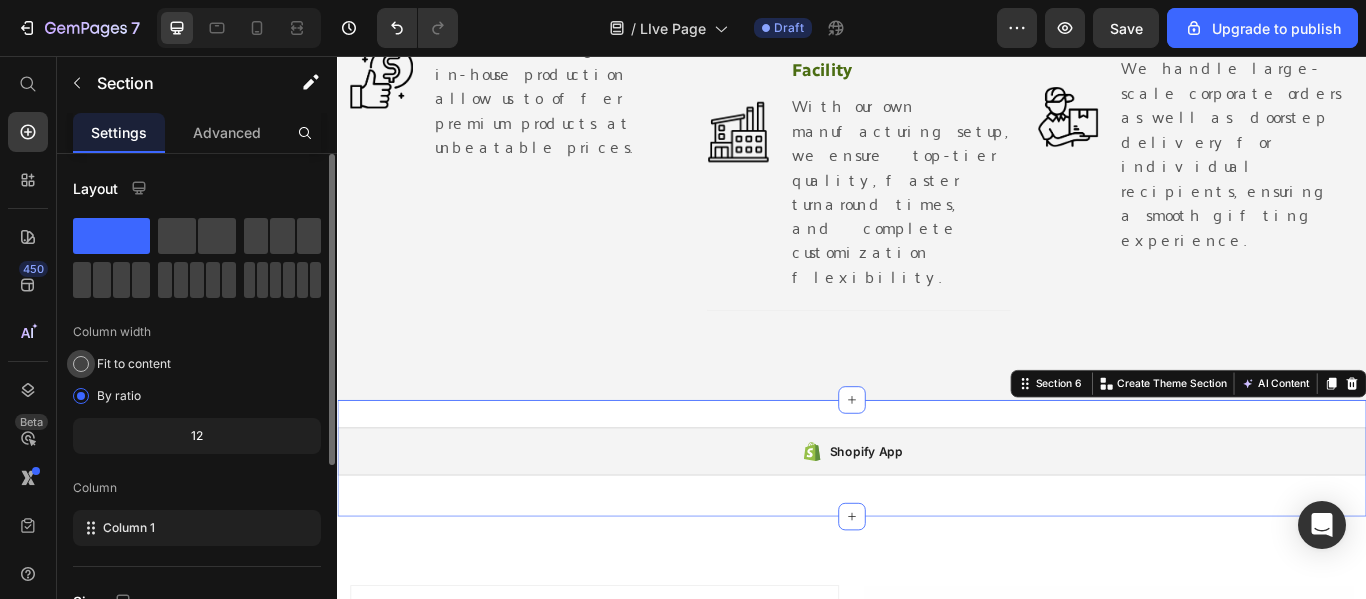 click on "Fit to content" at bounding box center [134, 364] 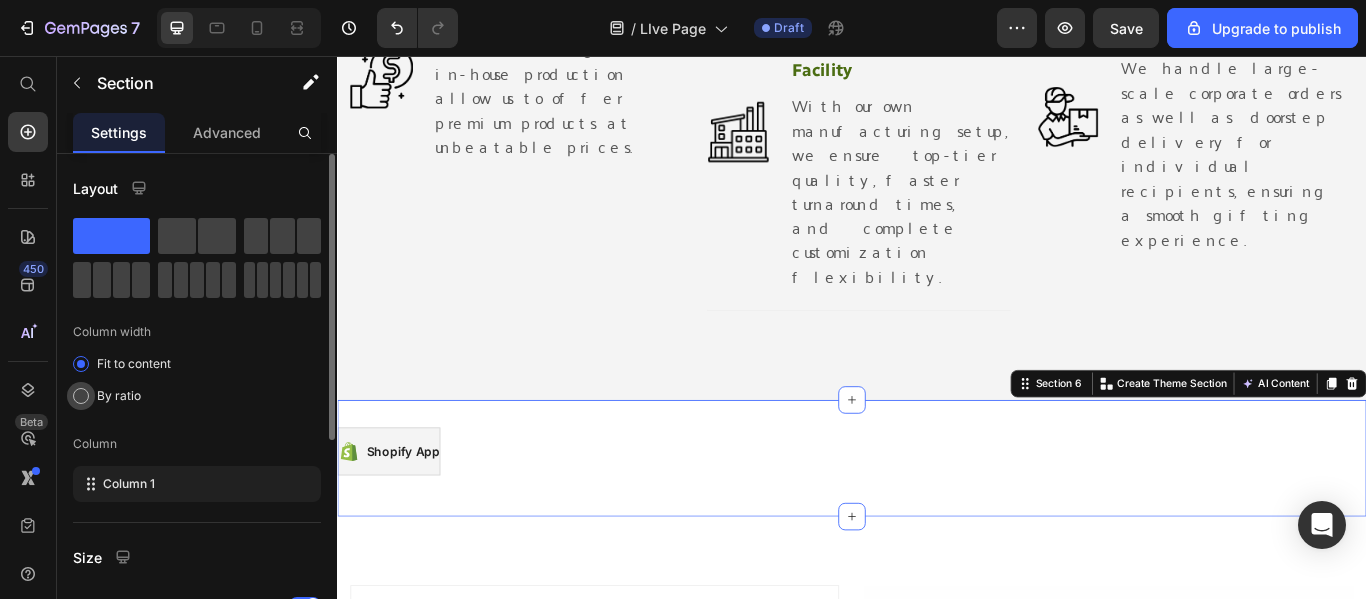 click on "By ratio" at bounding box center [119, 396] 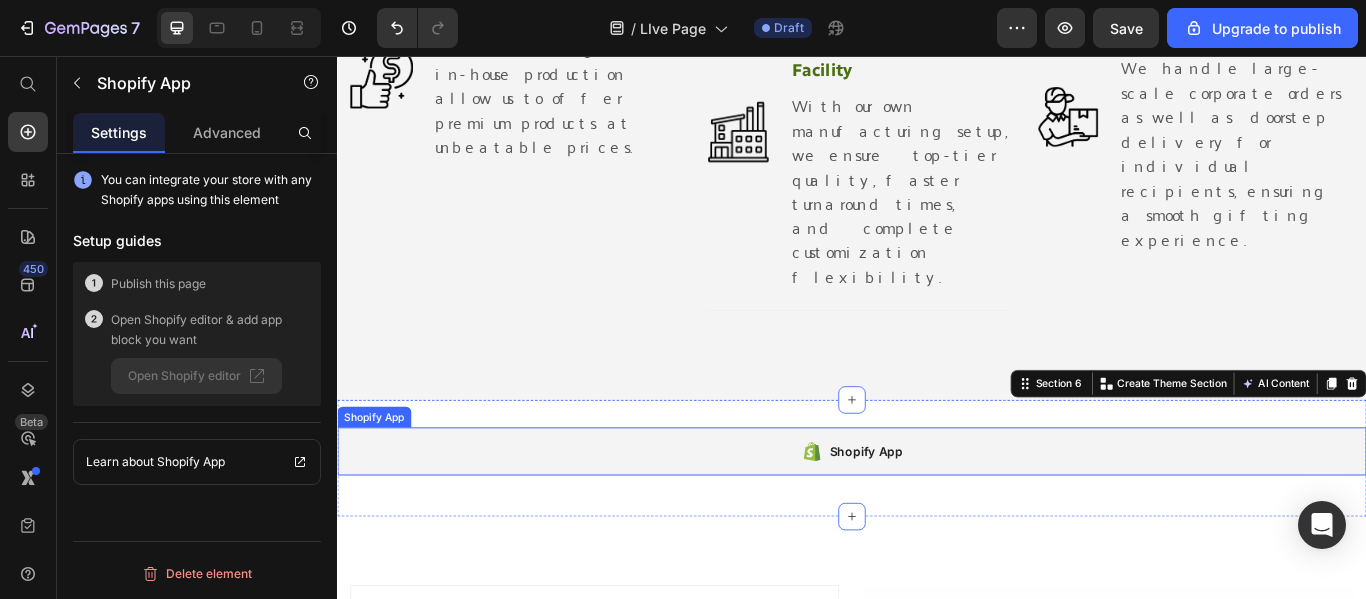 click on "Shopify App" at bounding box center [953, 517] 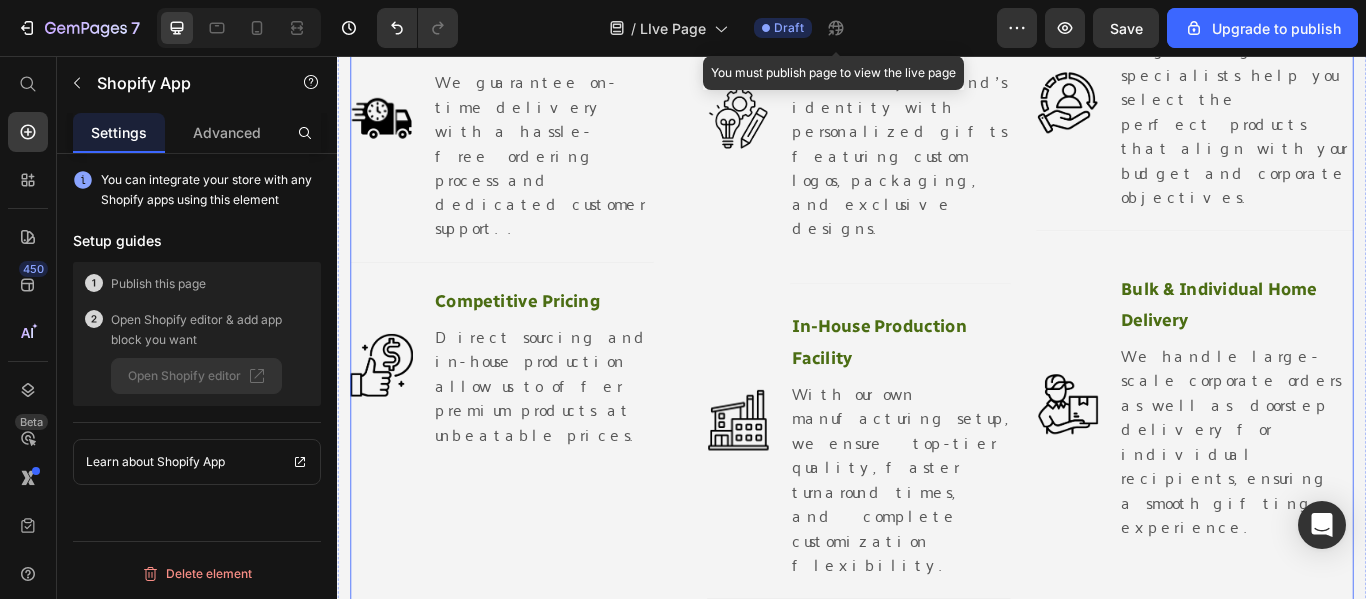 scroll, scrollTop: 1300, scrollLeft: 0, axis: vertical 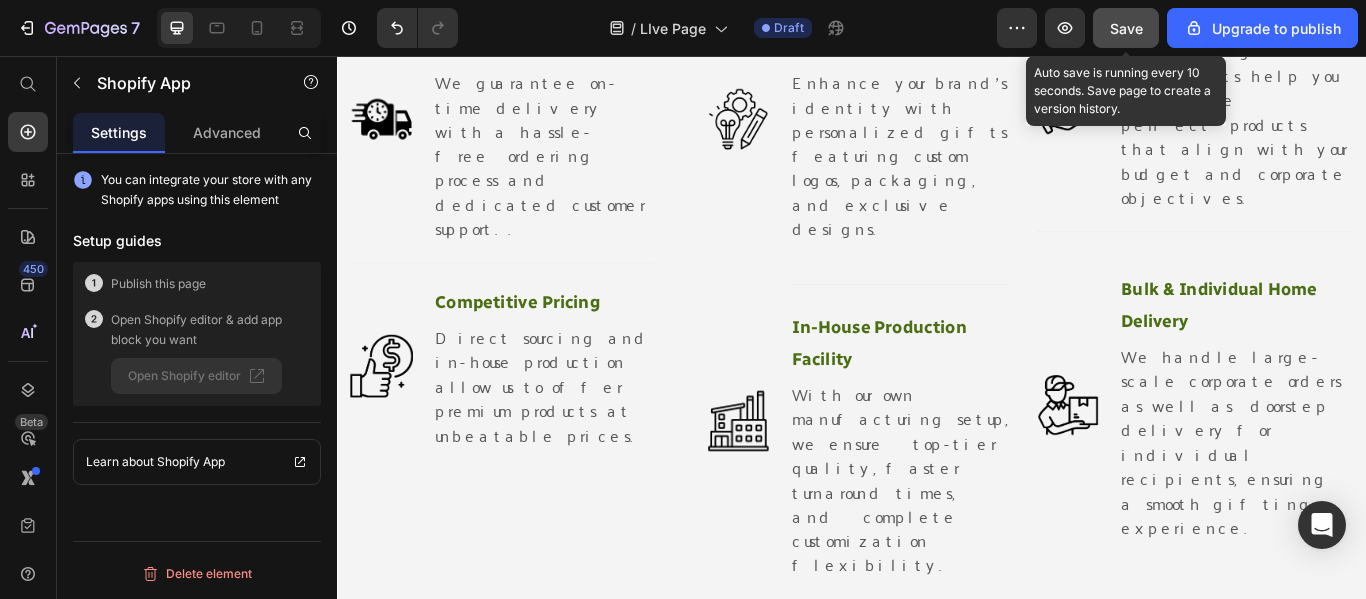 click on "Save" at bounding box center [1126, 28] 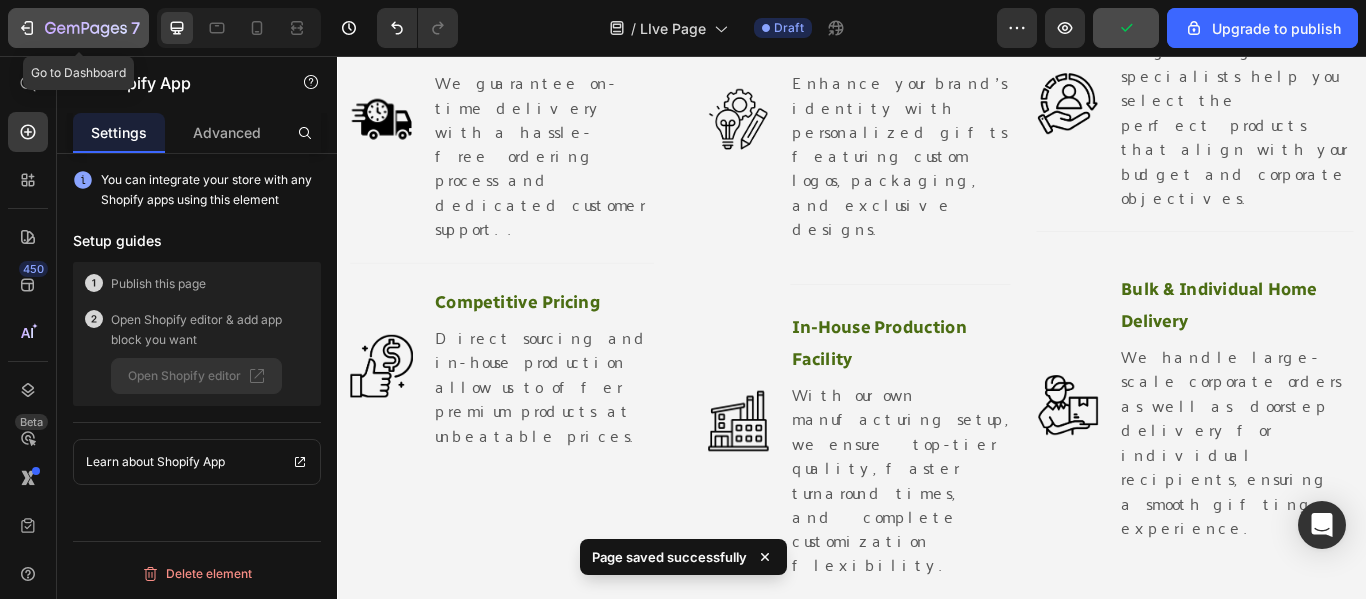 click on "7" at bounding box center [78, 28] 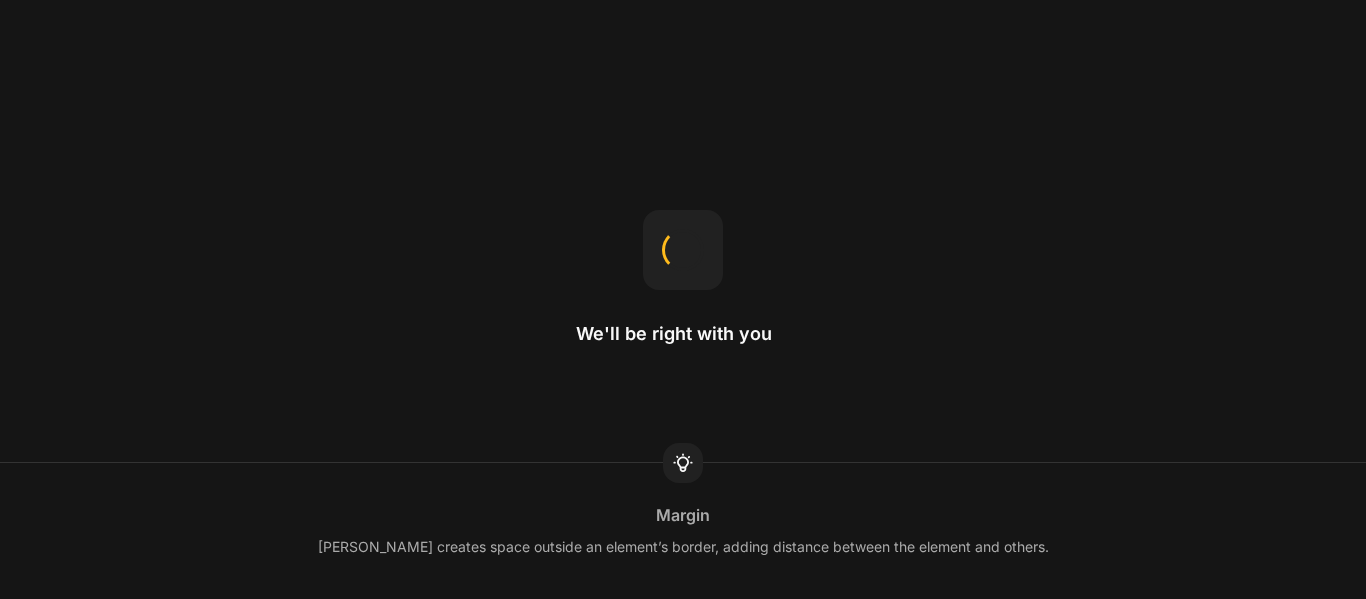 scroll, scrollTop: 0, scrollLeft: 0, axis: both 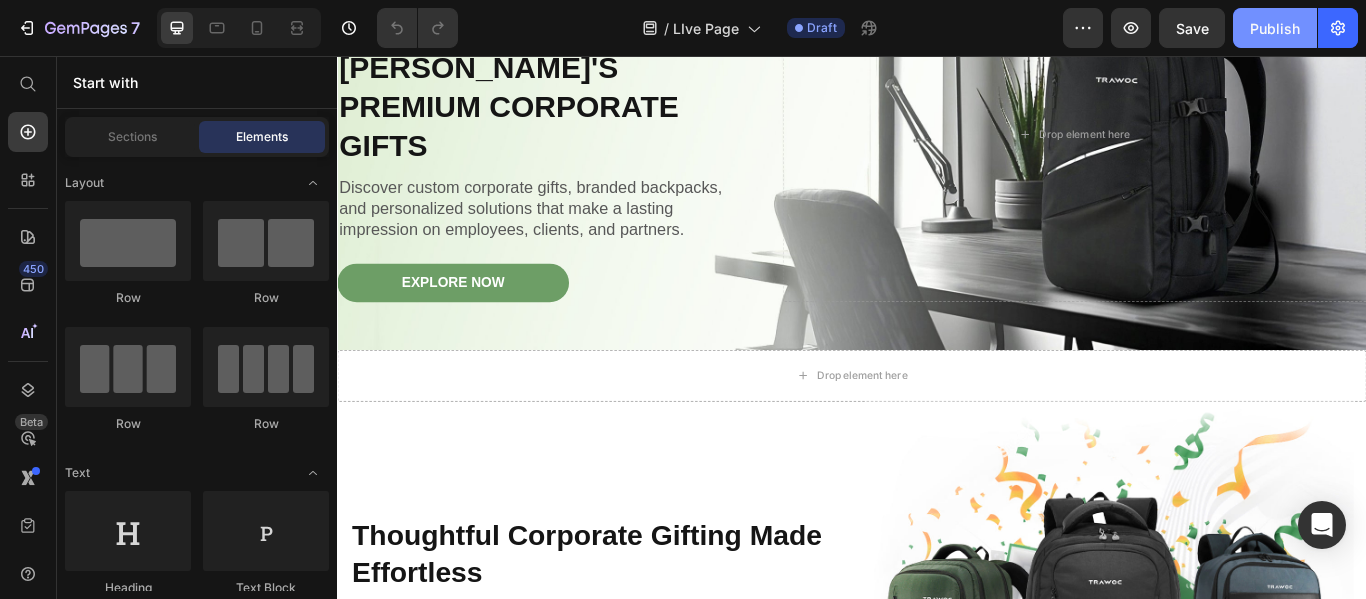 click on "Publish" at bounding box center [1275, 28] 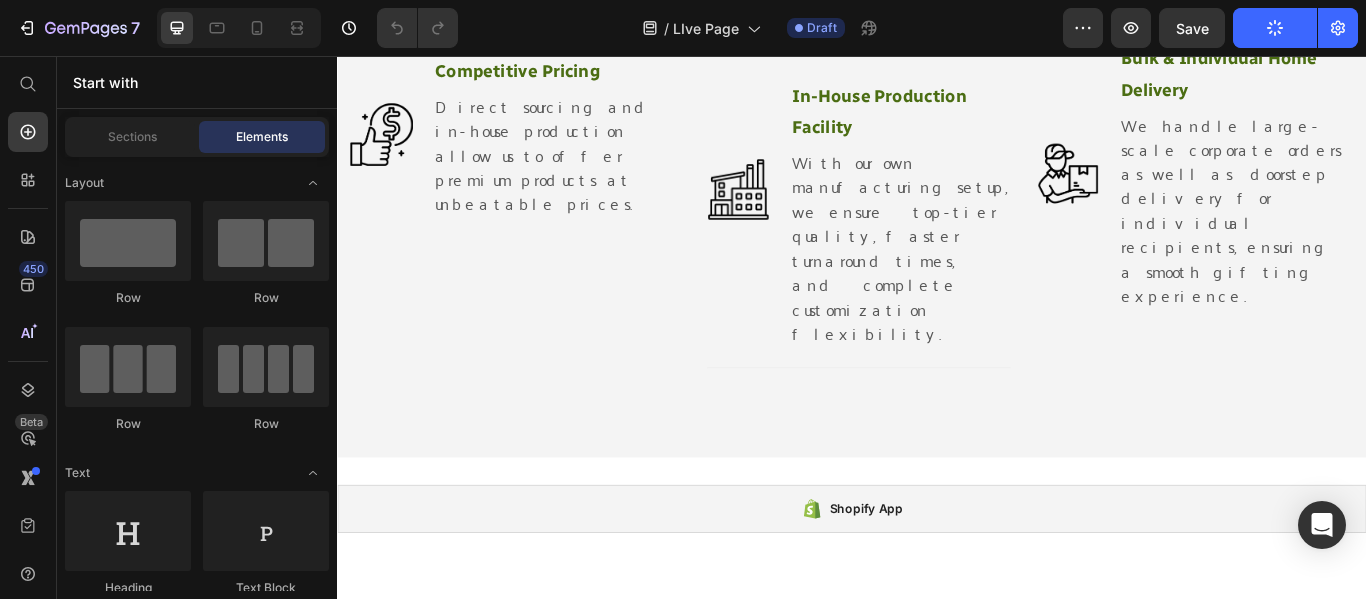 scroll, scrollTop: 1800, scrollLeft: 0, axis: vertical 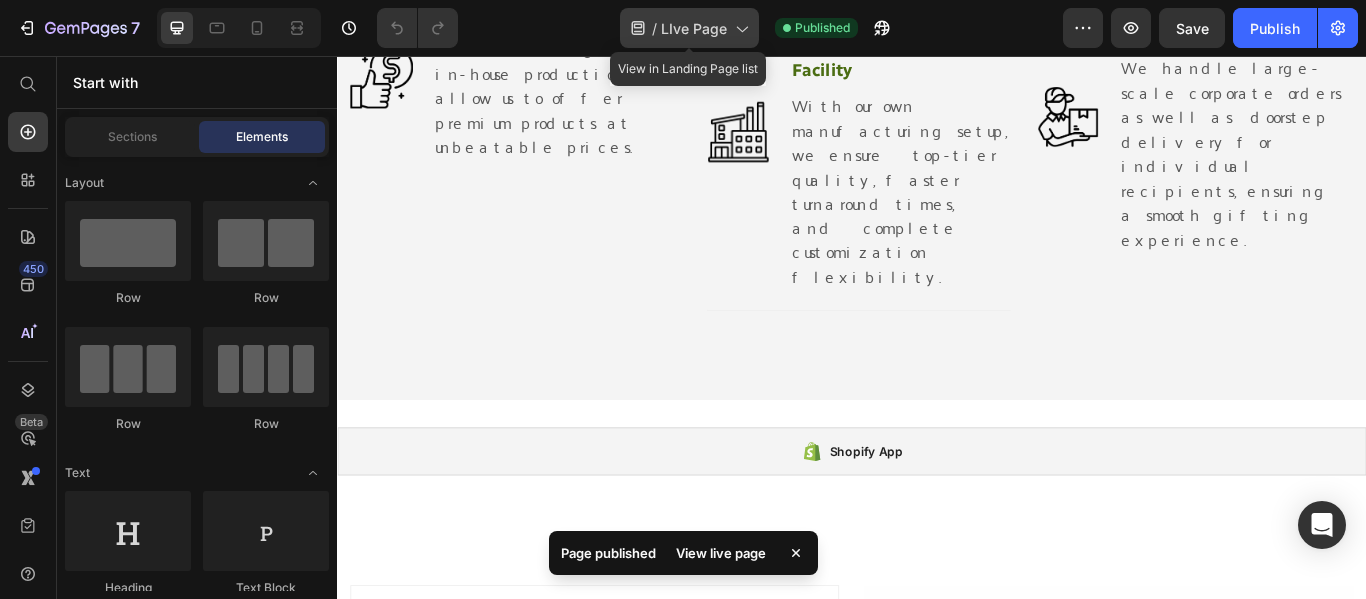 click on "LIve Page" at bounding box center [694, 28] 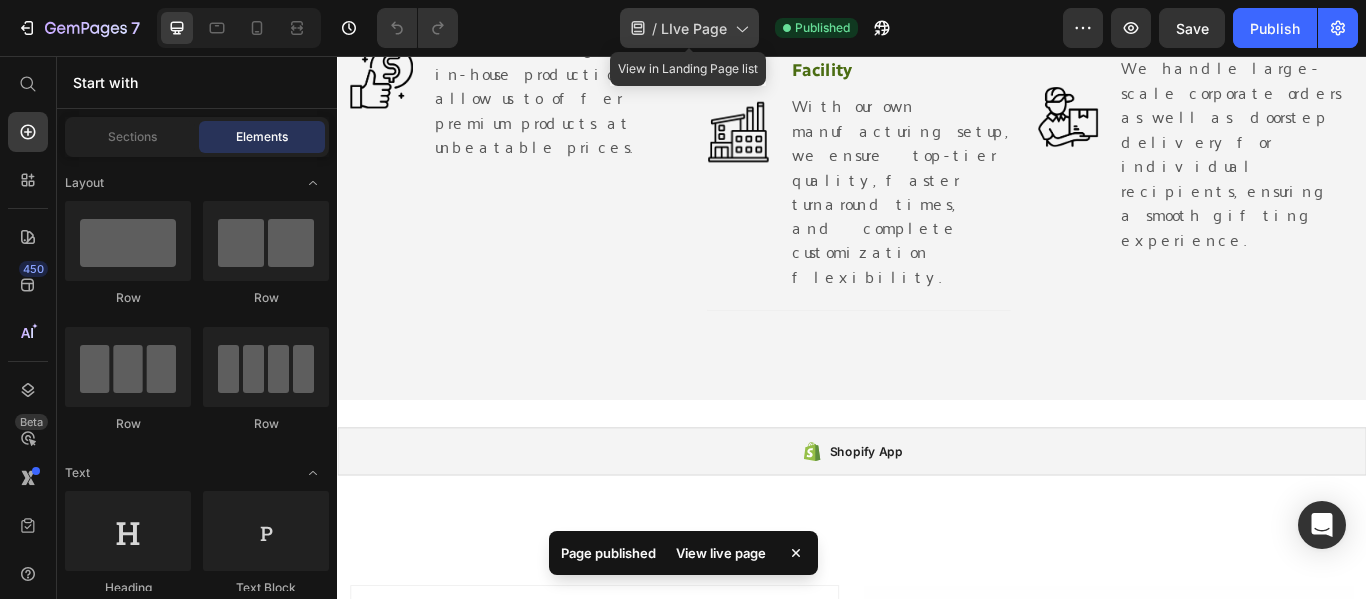 click on "LIve Page" at bounding box center (694, 28) 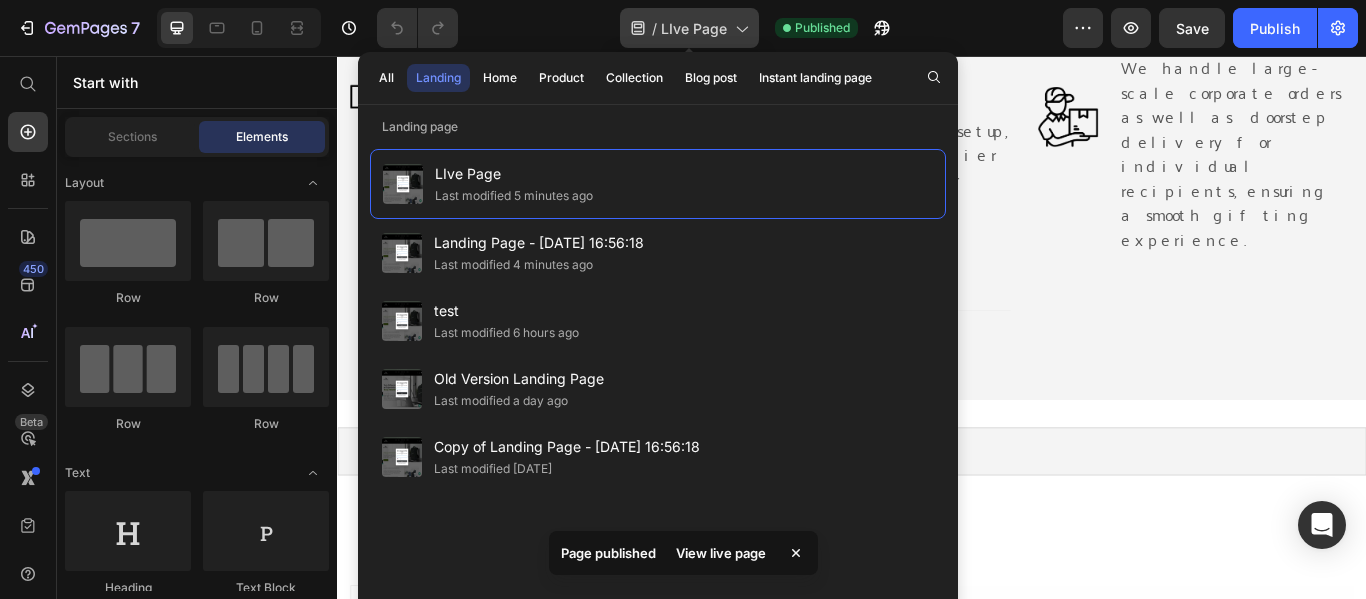 click on "LIve Page" at bounding box center [694, 28] 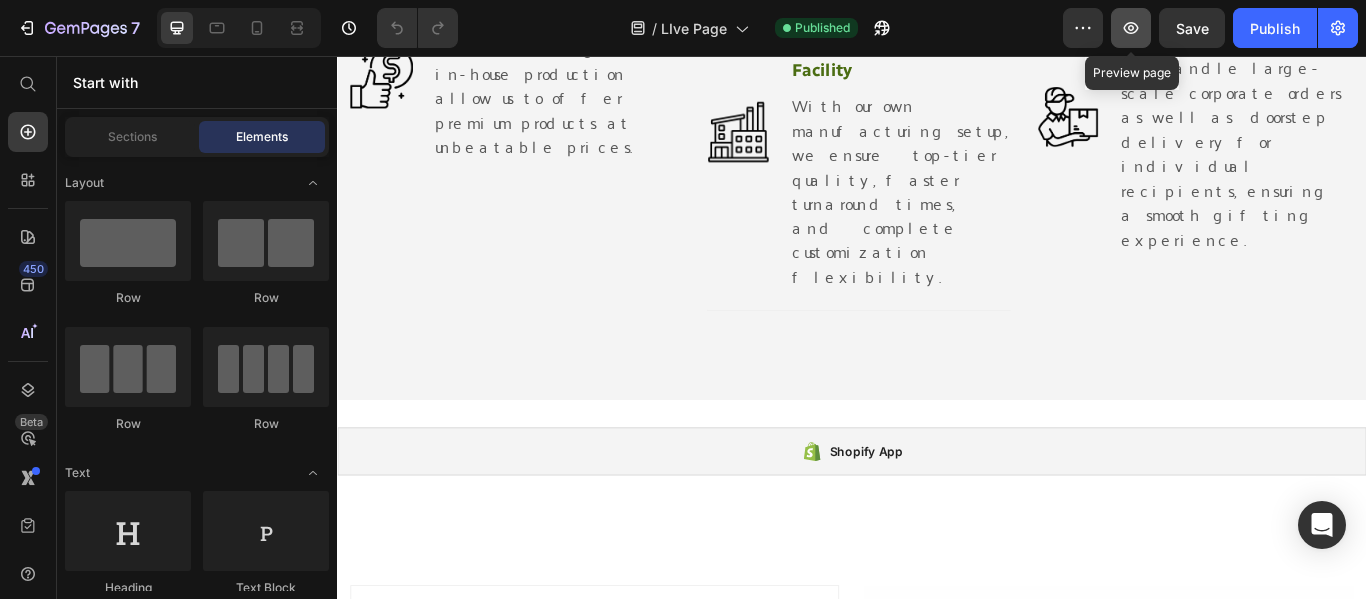 click 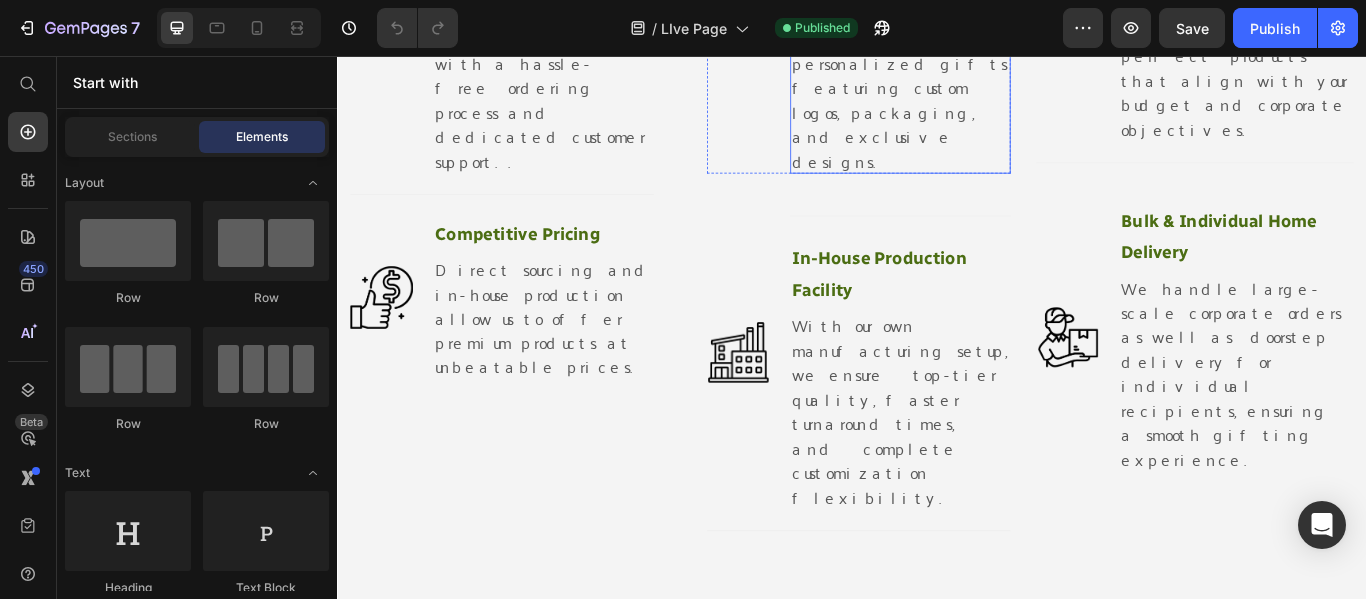 scroll, scrollTop: 1800, scrollLeft: 0, axis: vertical 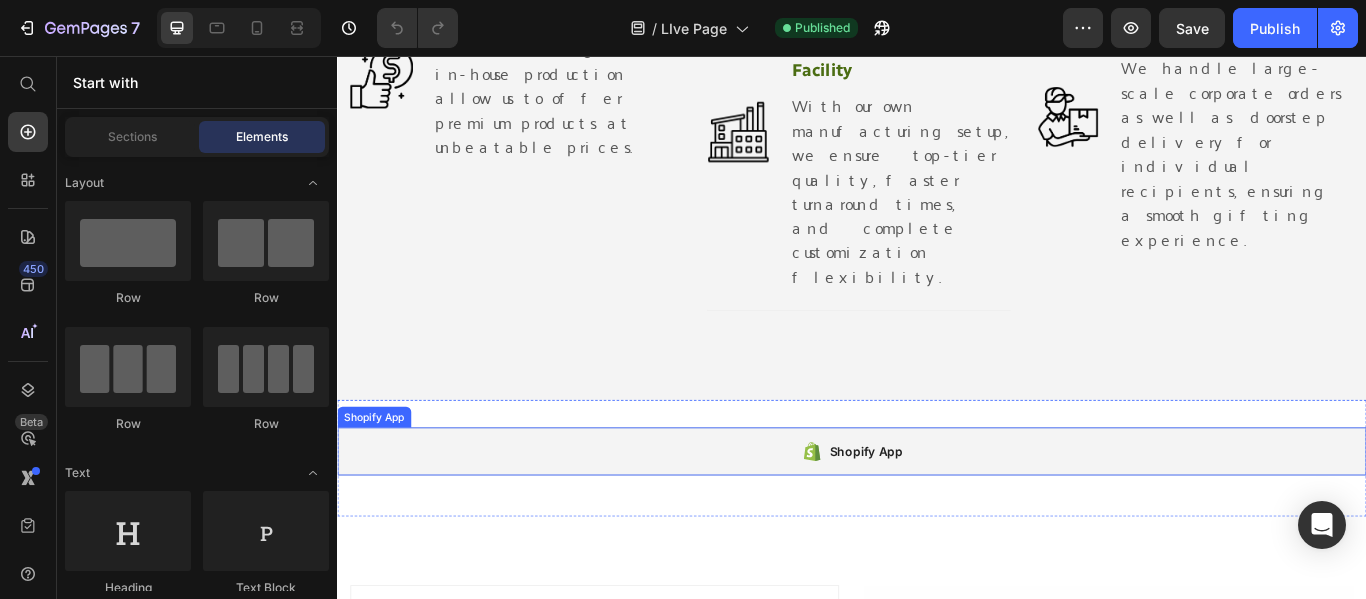 click on "Shopify App" at bounding box center [953, 517] 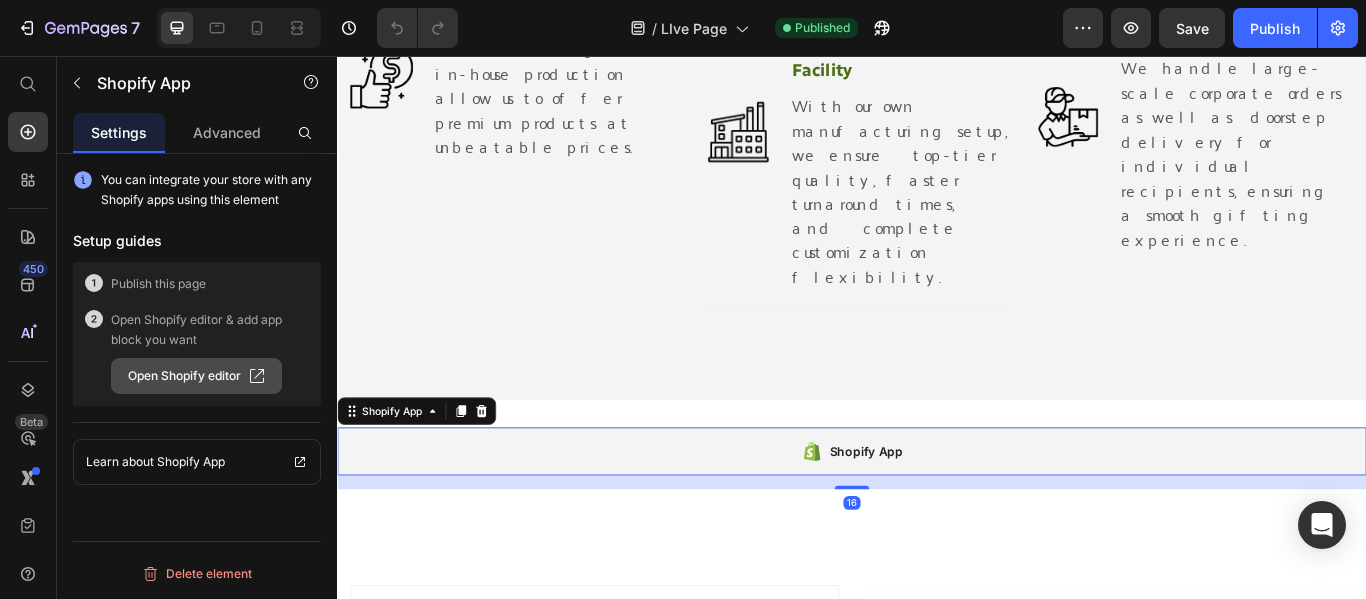click on "Open Shopify editor" at bounding box center (196, 376) 